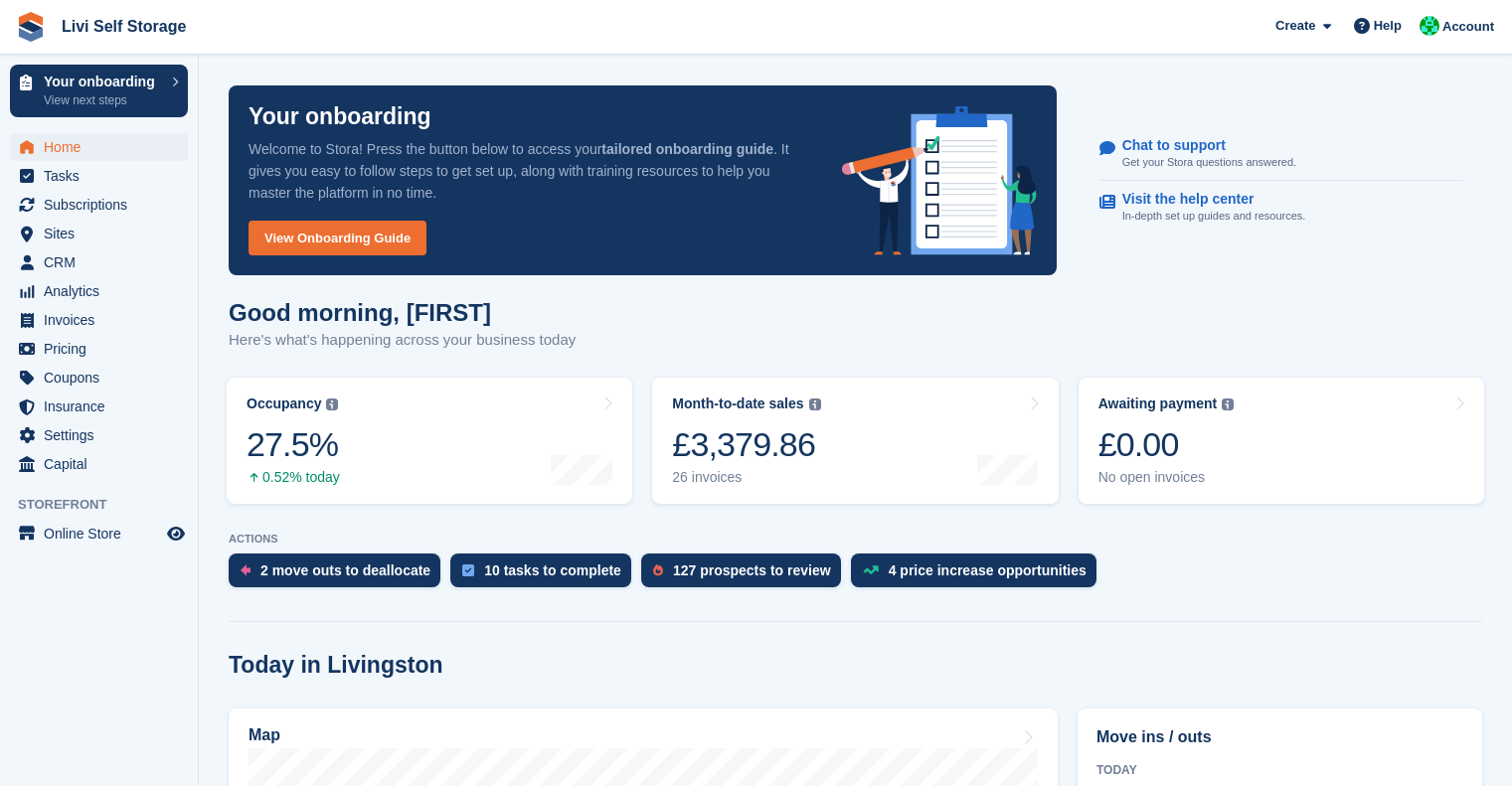 scroll, scrollTop: 0, scrollLeft: 0, axis: both 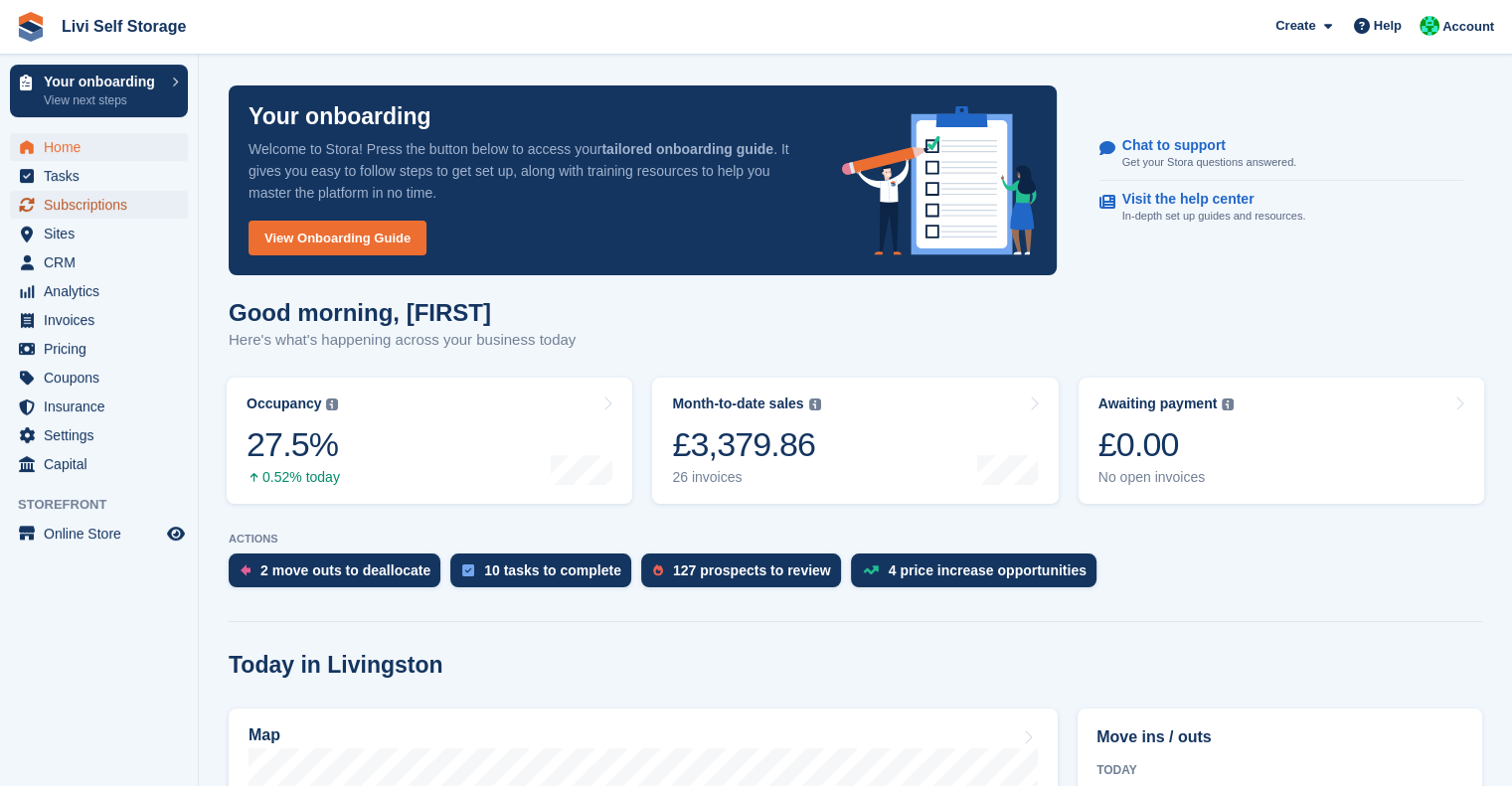 click on "Subscriptions" at bounding box center [103, 205] 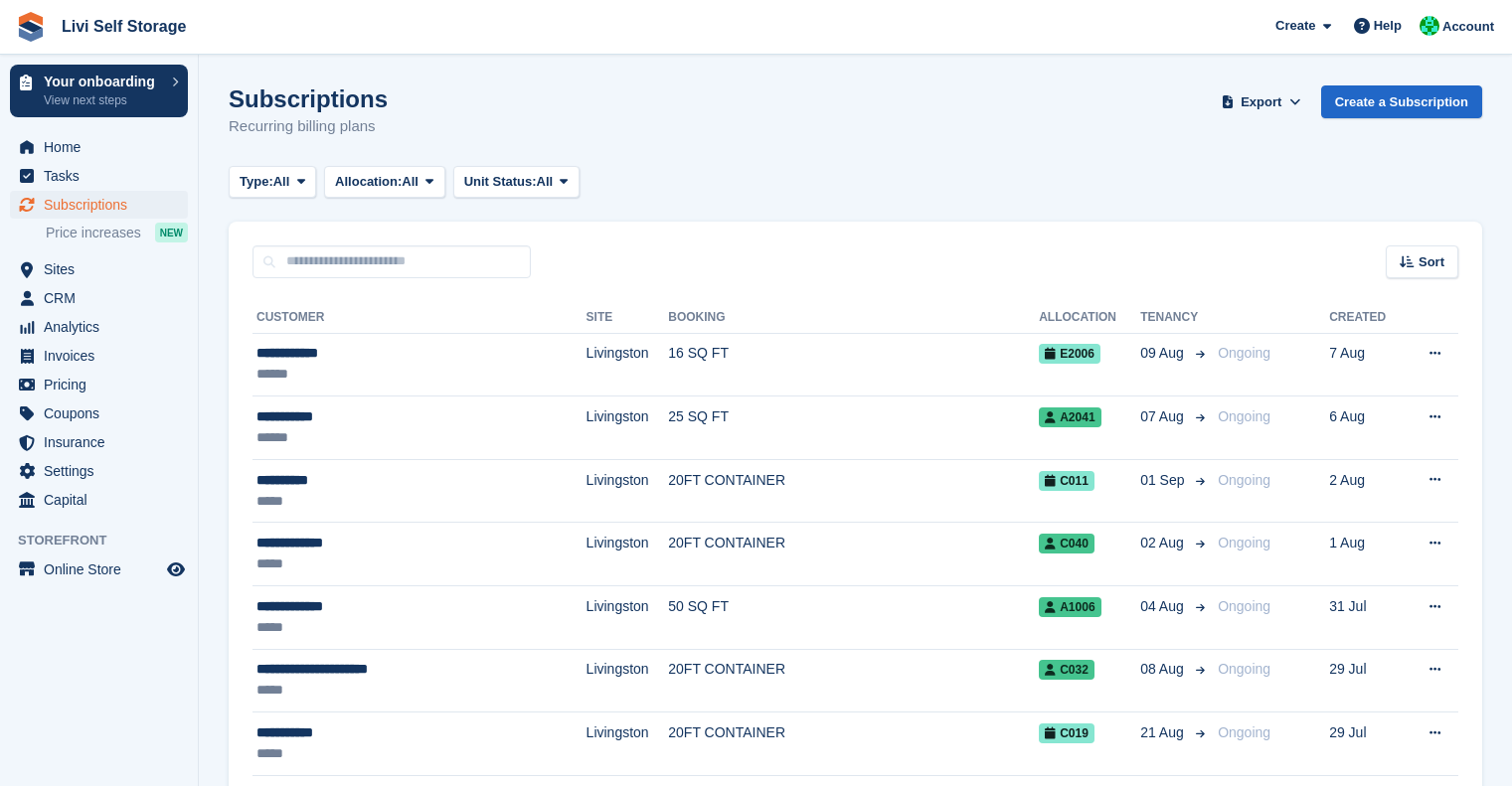 scroll, scrollTop: 0, scrollLeft: 0, axis: both 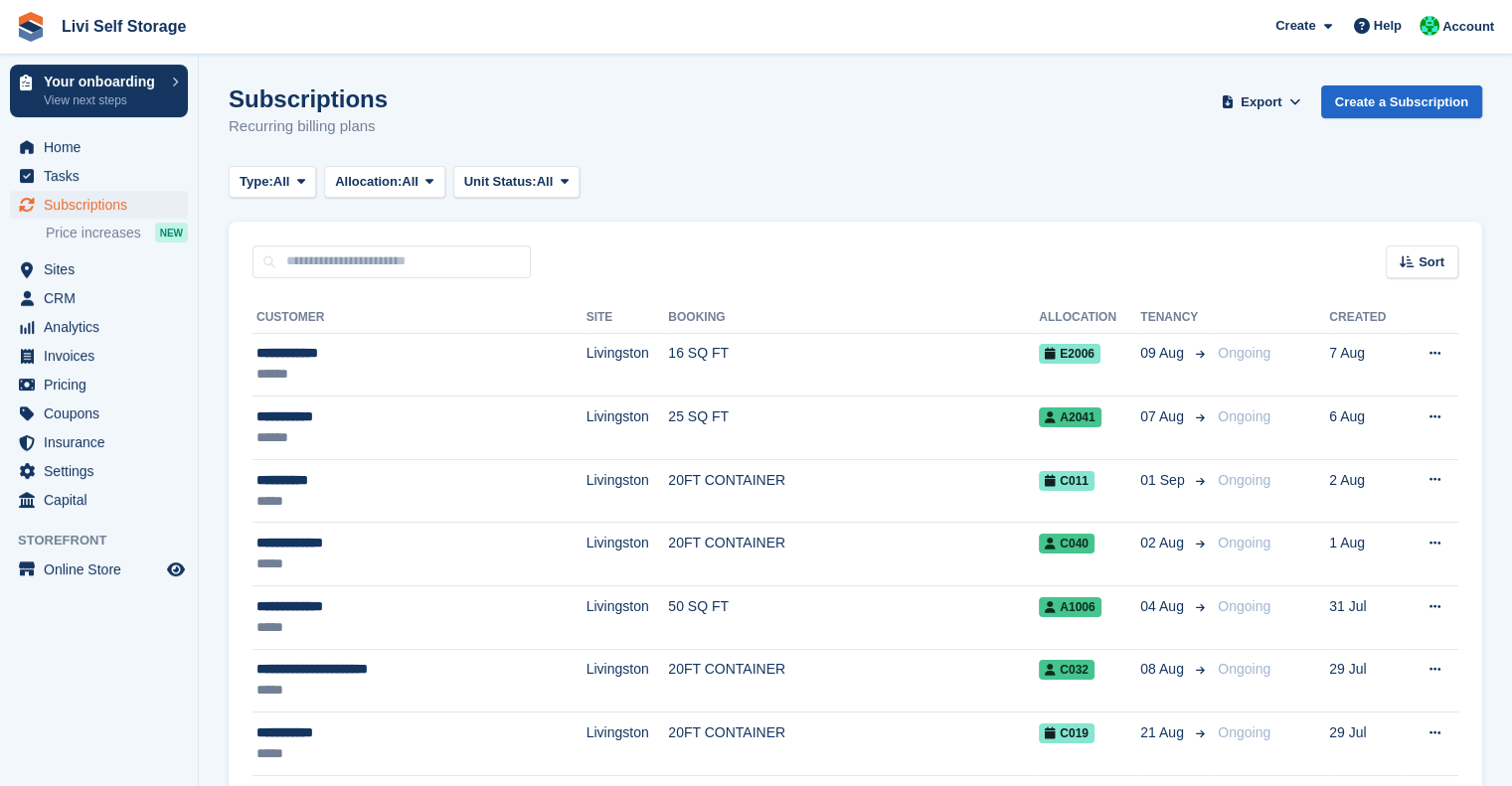 click on "Sort
Sort by
Customer name
Date created
Move in date
Move out date
Created (oldest first)
Created (newest first)" at bounding box center (855, 249) 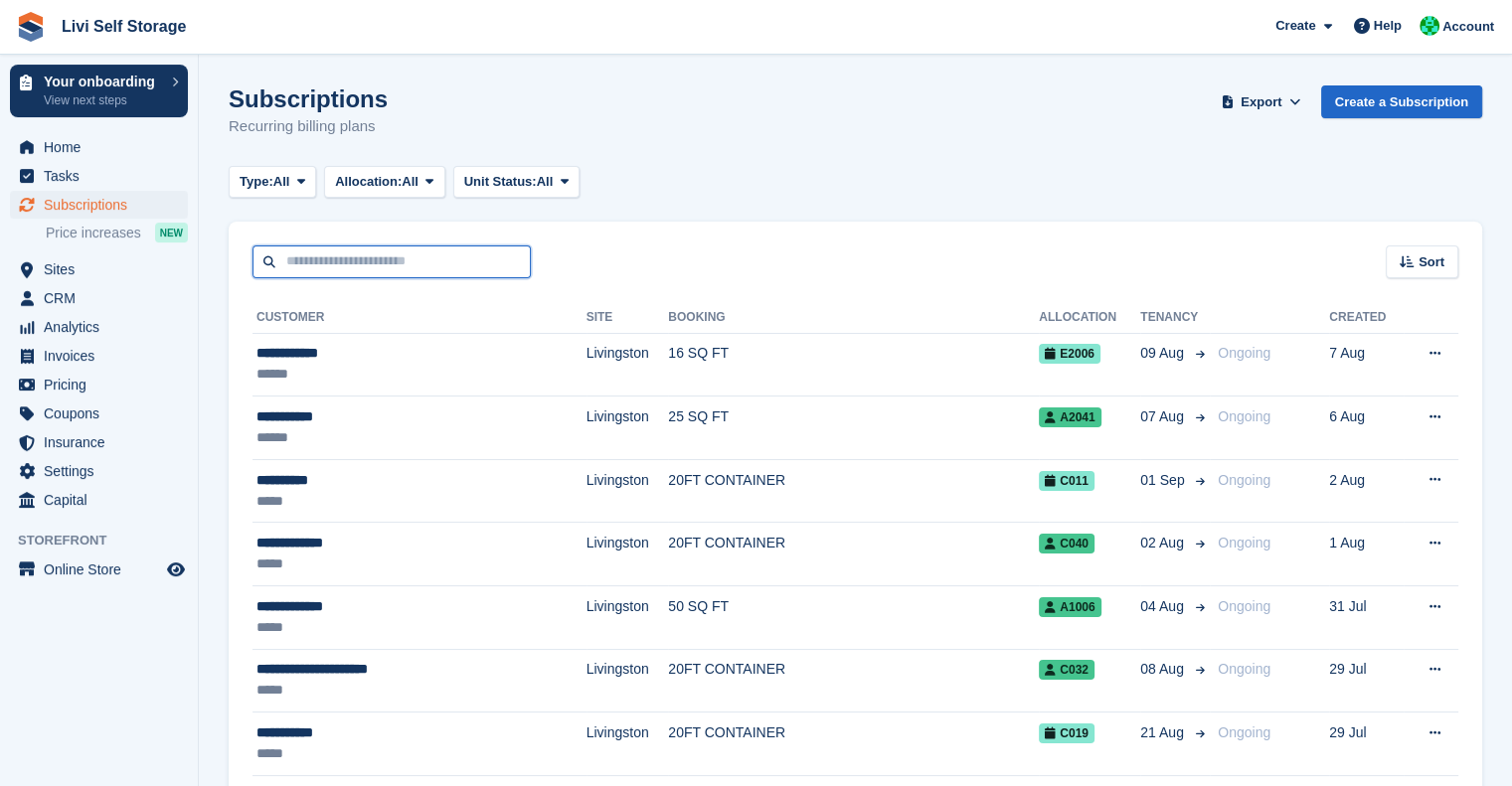 click at bounding box center (392, 261) 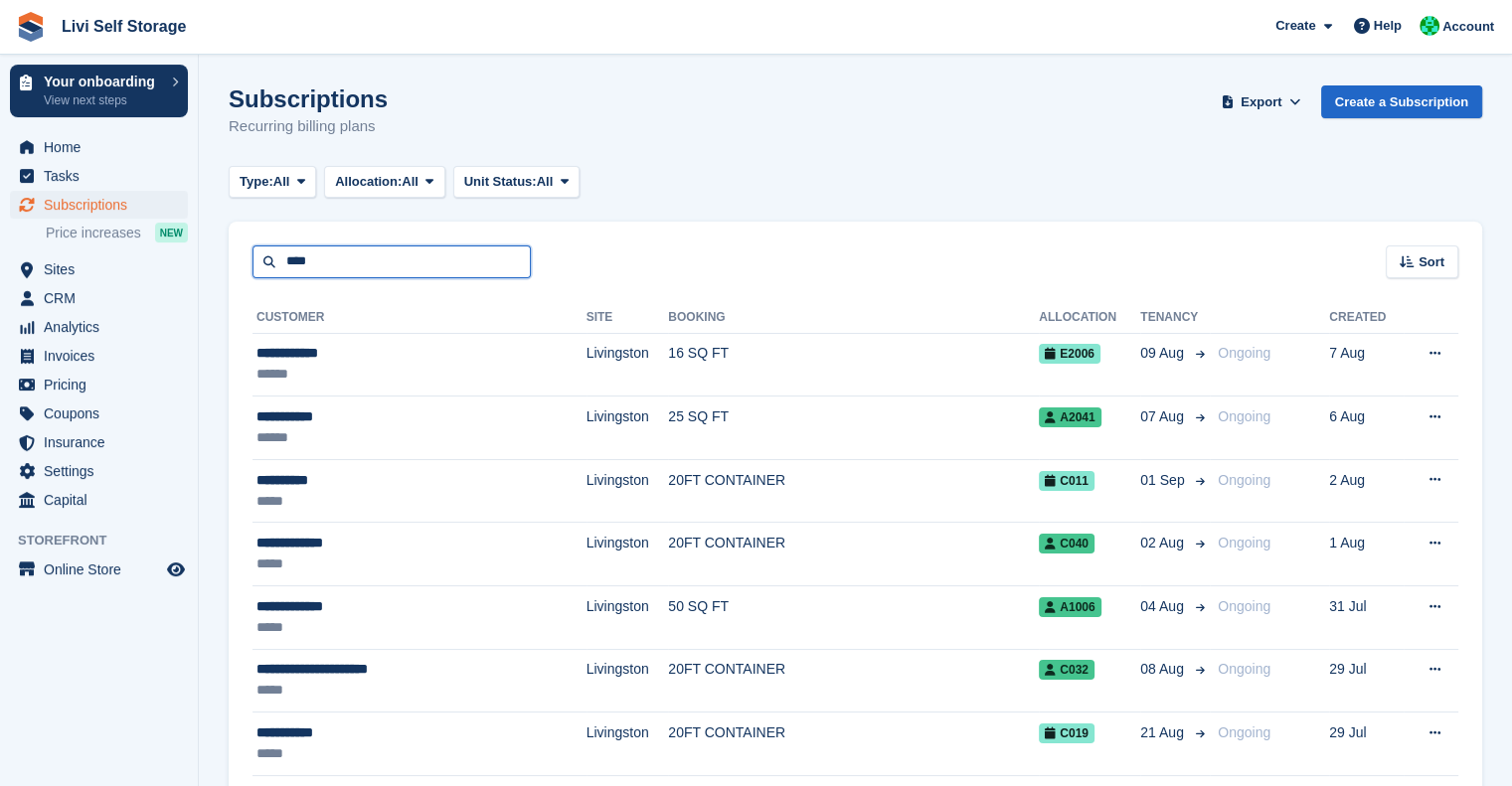 type on "****" 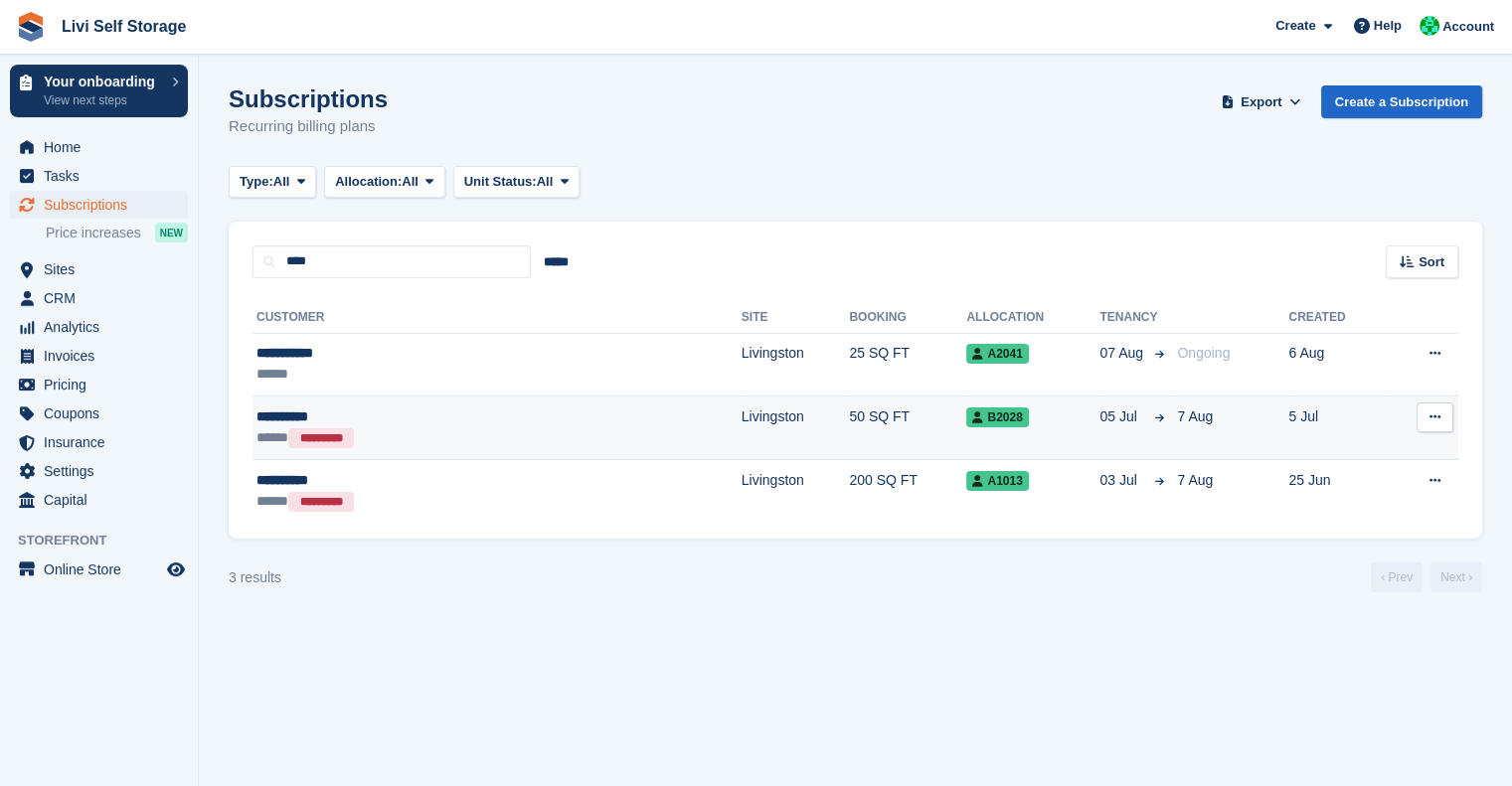 click at bounding box center (1434, 417) 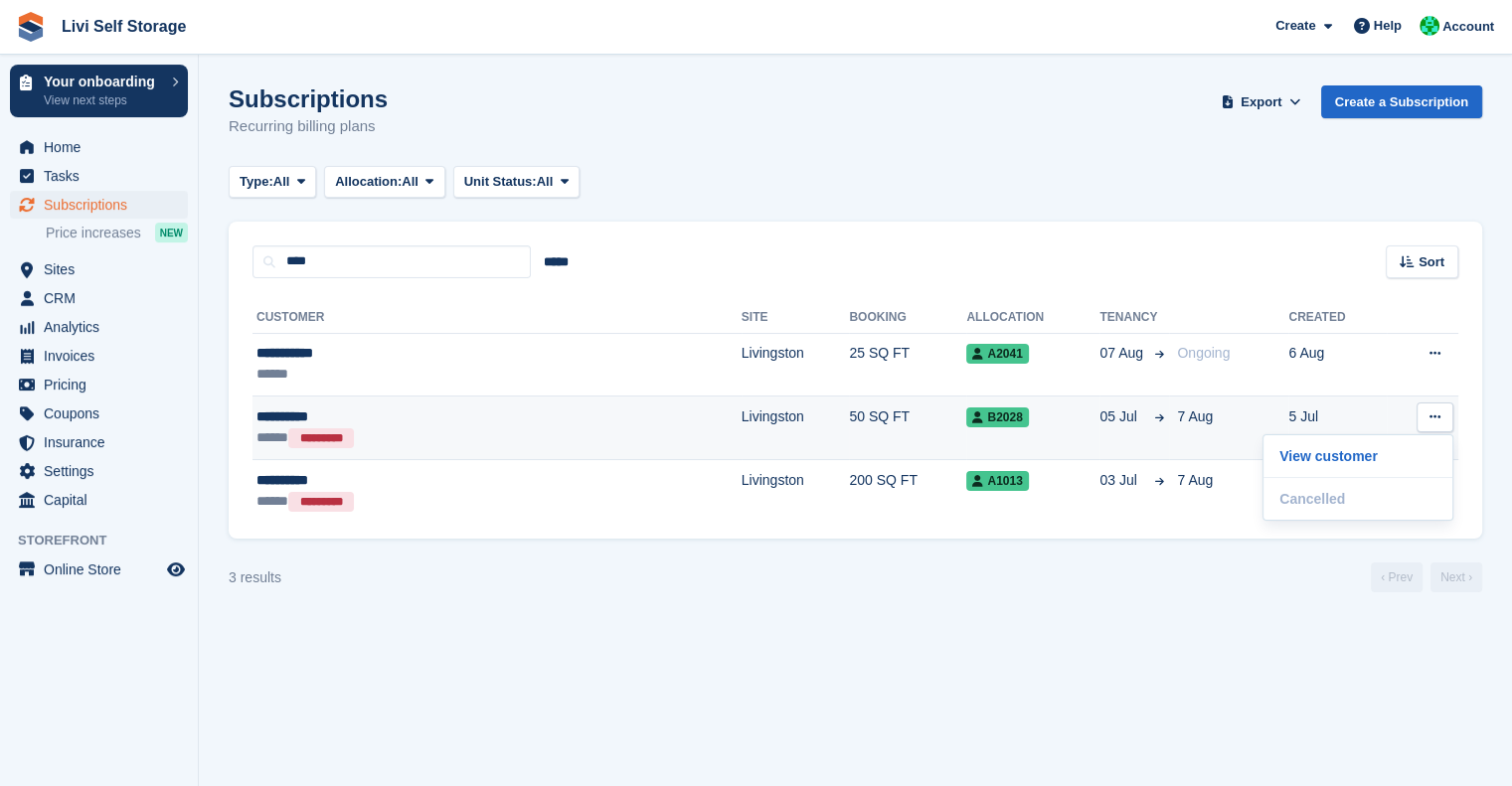 click on "B2028" at bounding box center [1033, 416] 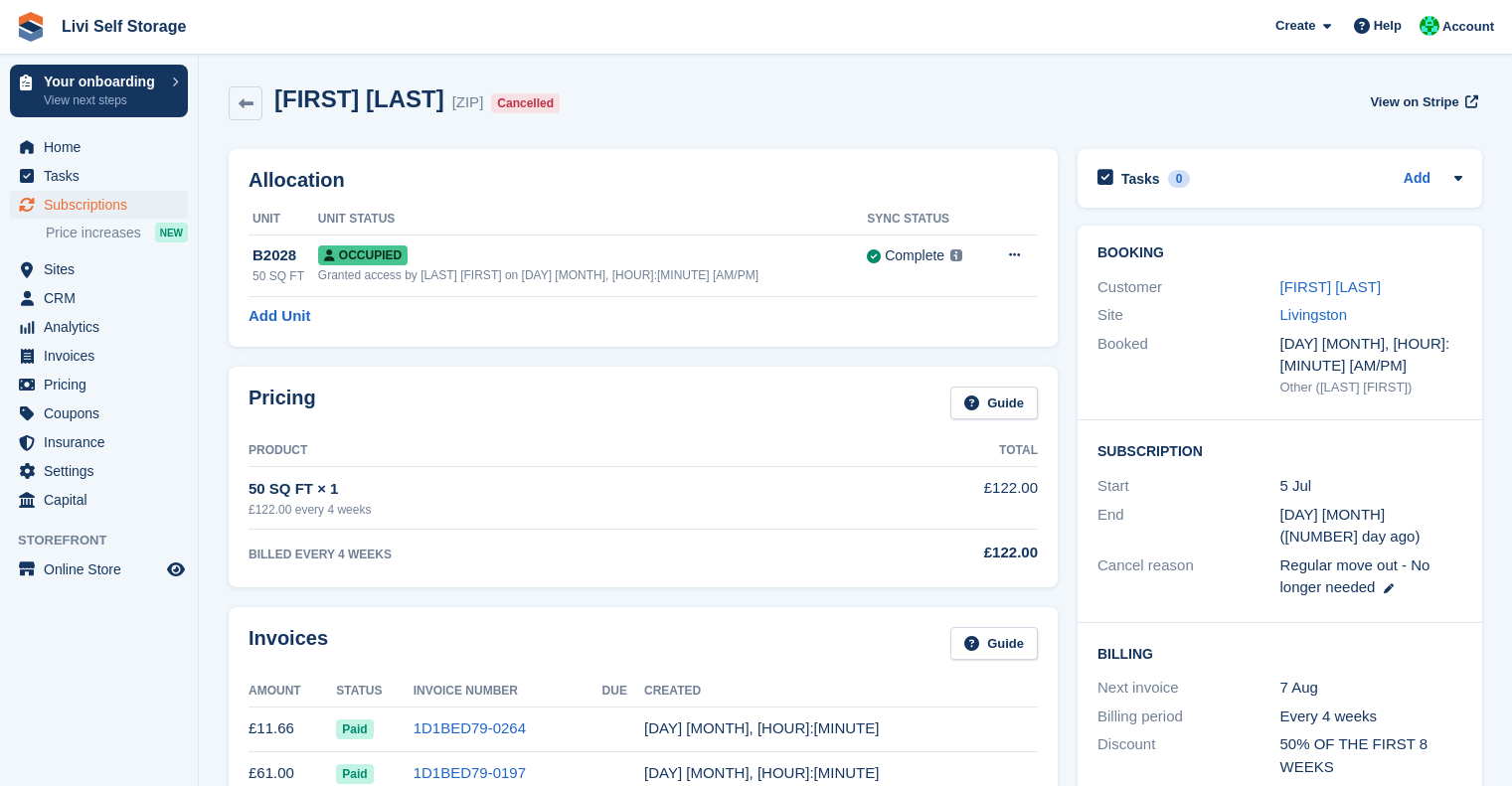 scroll, scrollTop: 0, scrollLeft: 0, axis: both 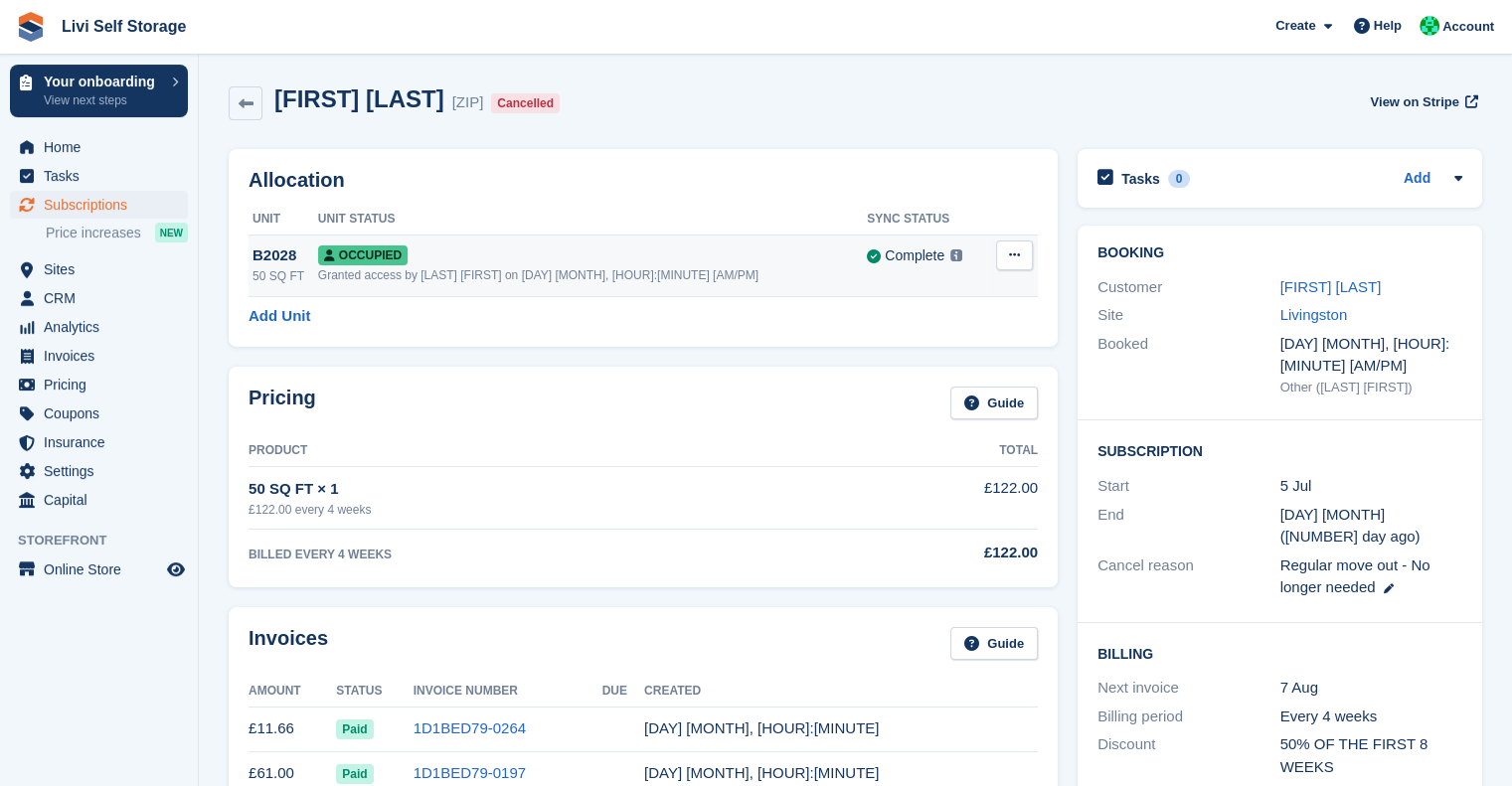 click on "Overlock
Deallocate" at bounding box center (1012, 265) 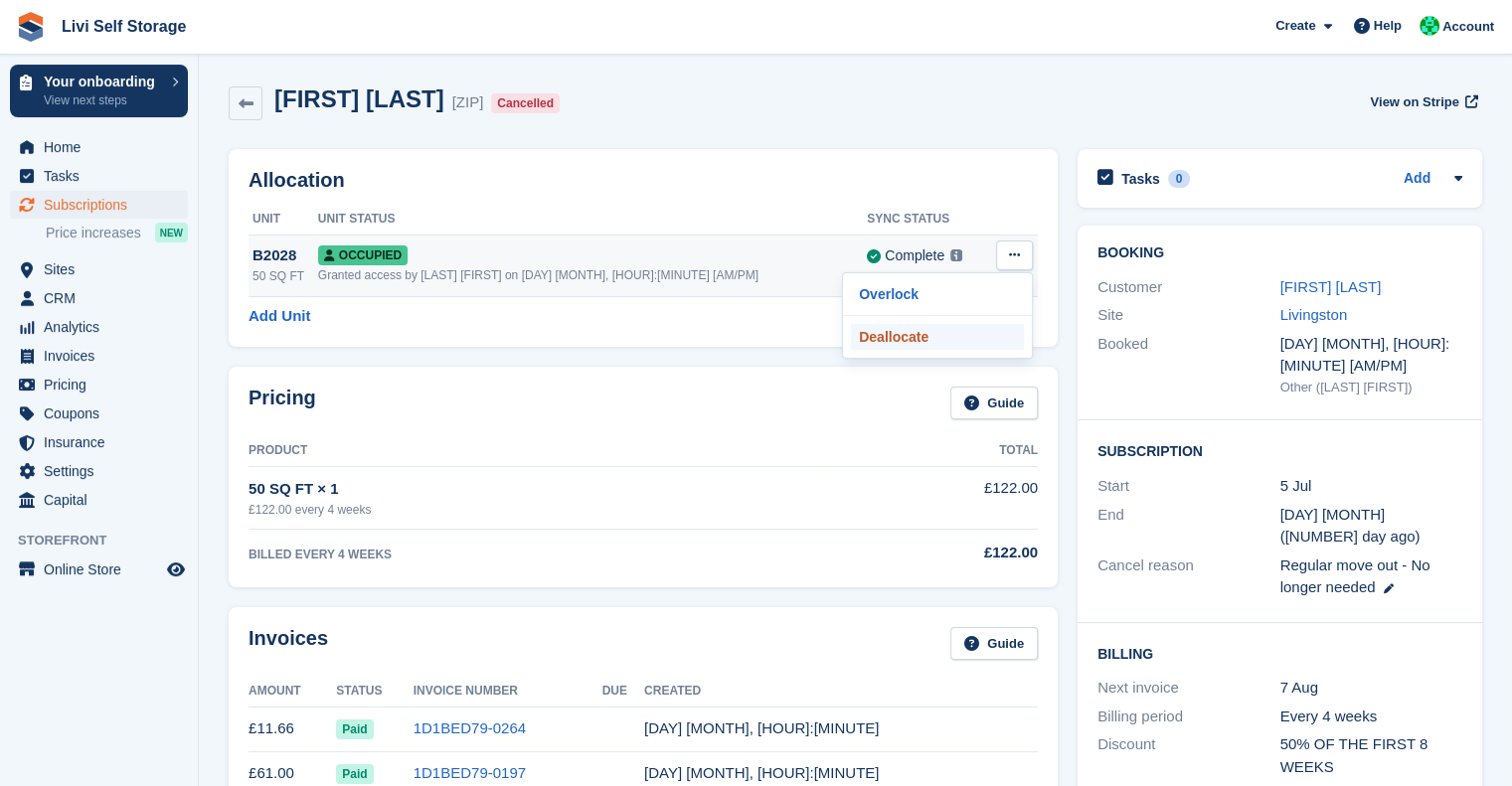 click on "Deallocate" at bounding box center (937, 337) 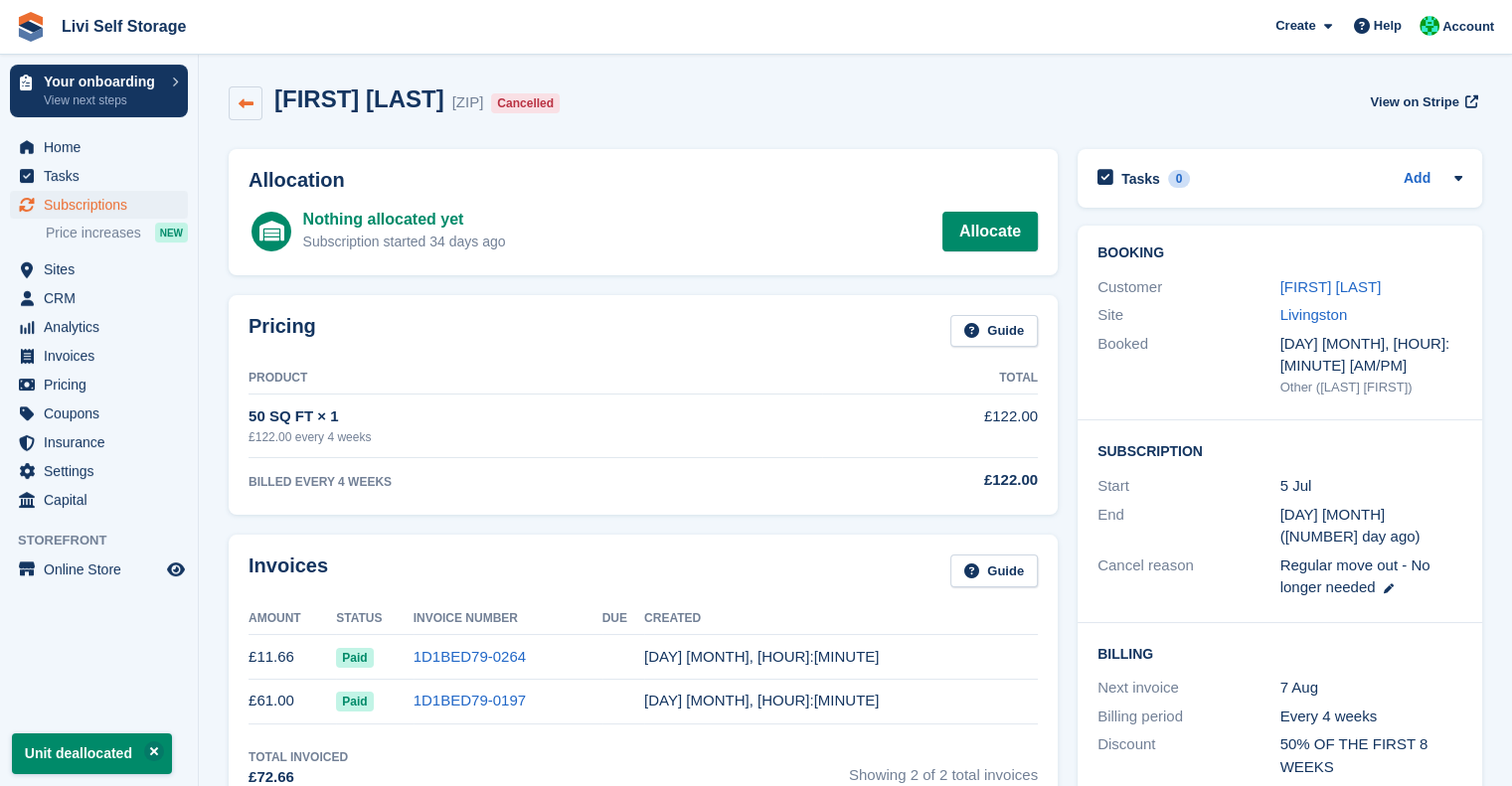 click at bounding box center (246, 103) 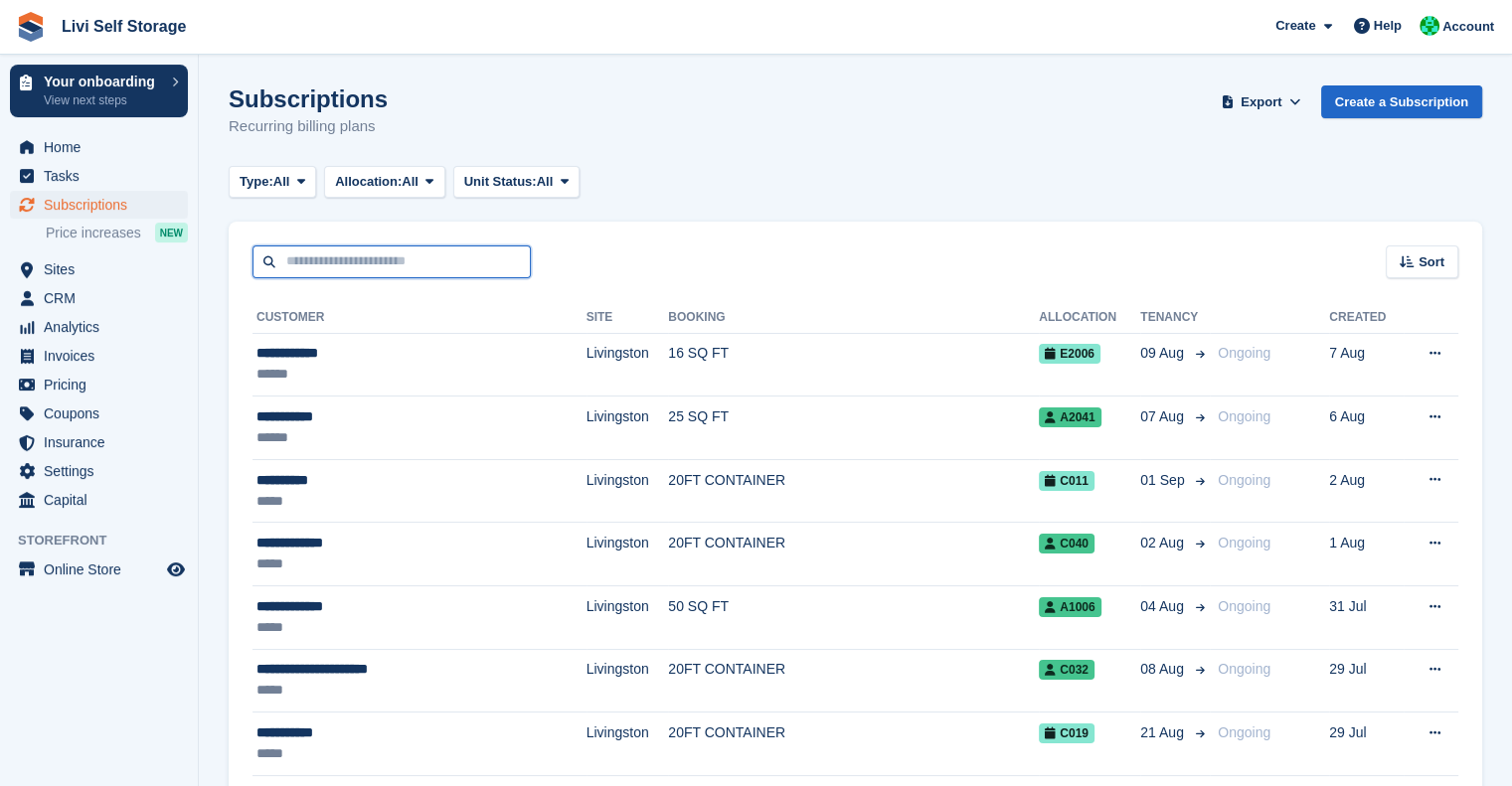 click at bounding box center [392, 261] 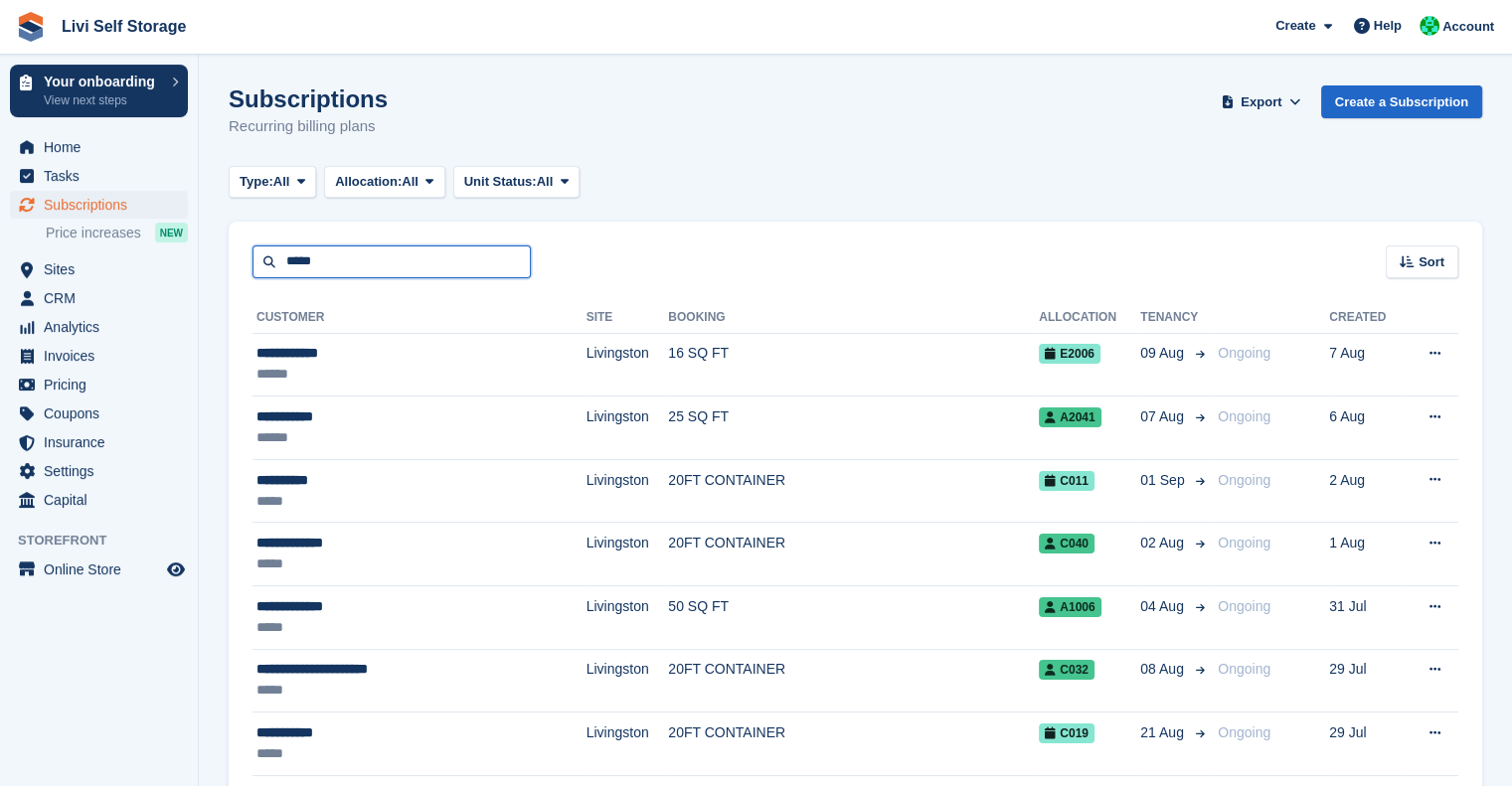 type on "*****" 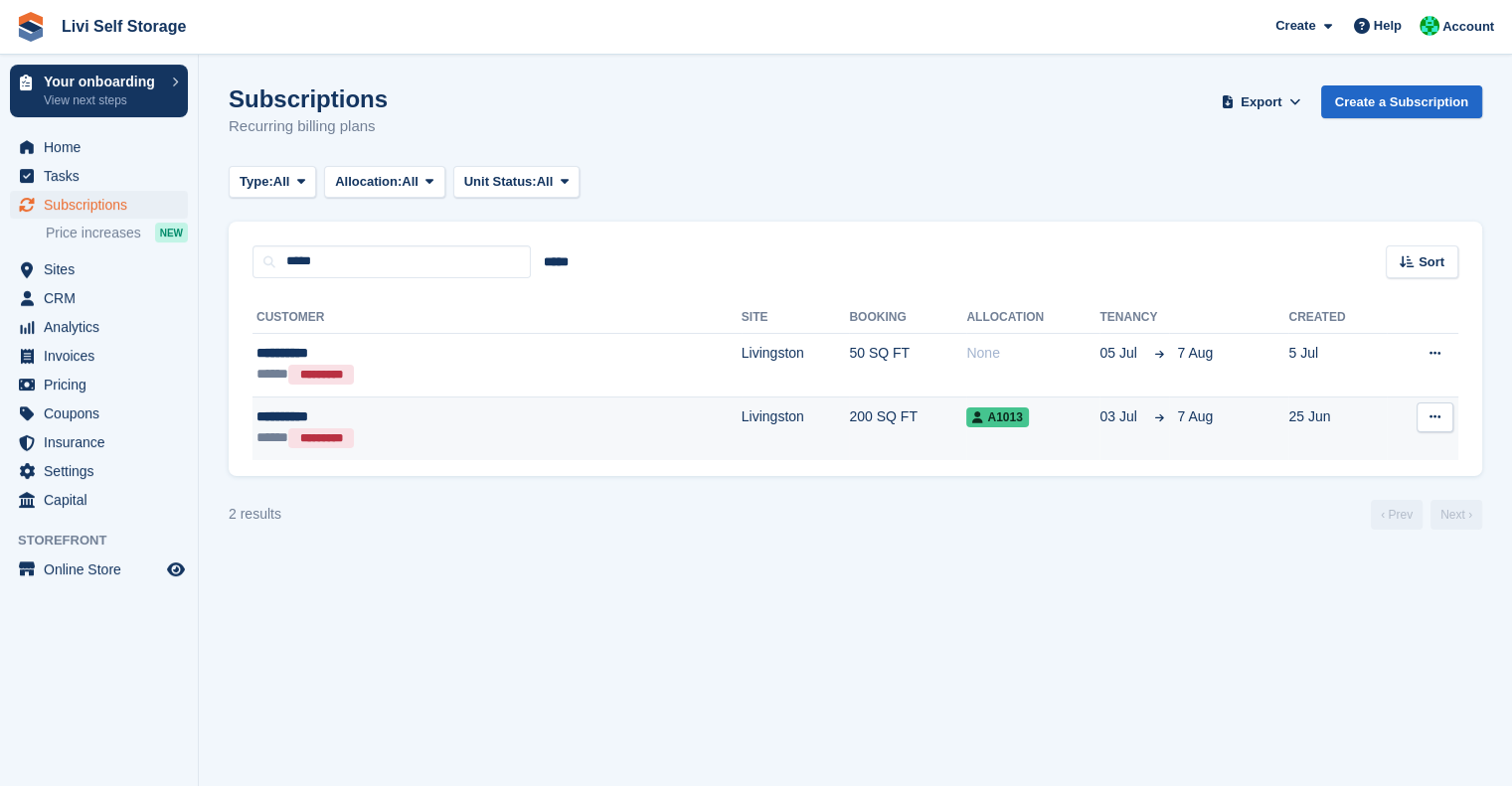 click on "**********" at bounding box center (396, 416) 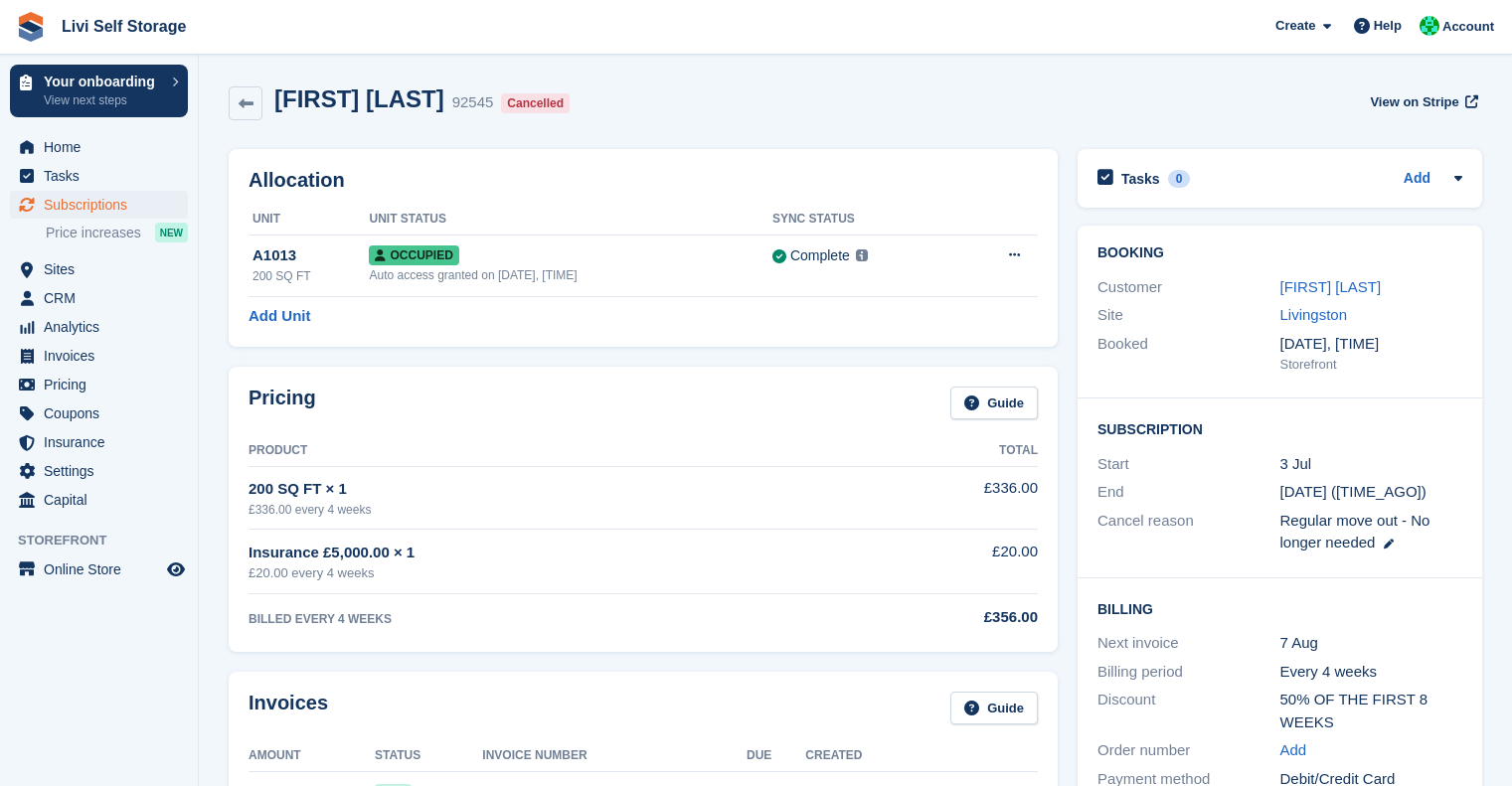 scroll, scrollTop: 0, scrollLeft: 0, axis: both 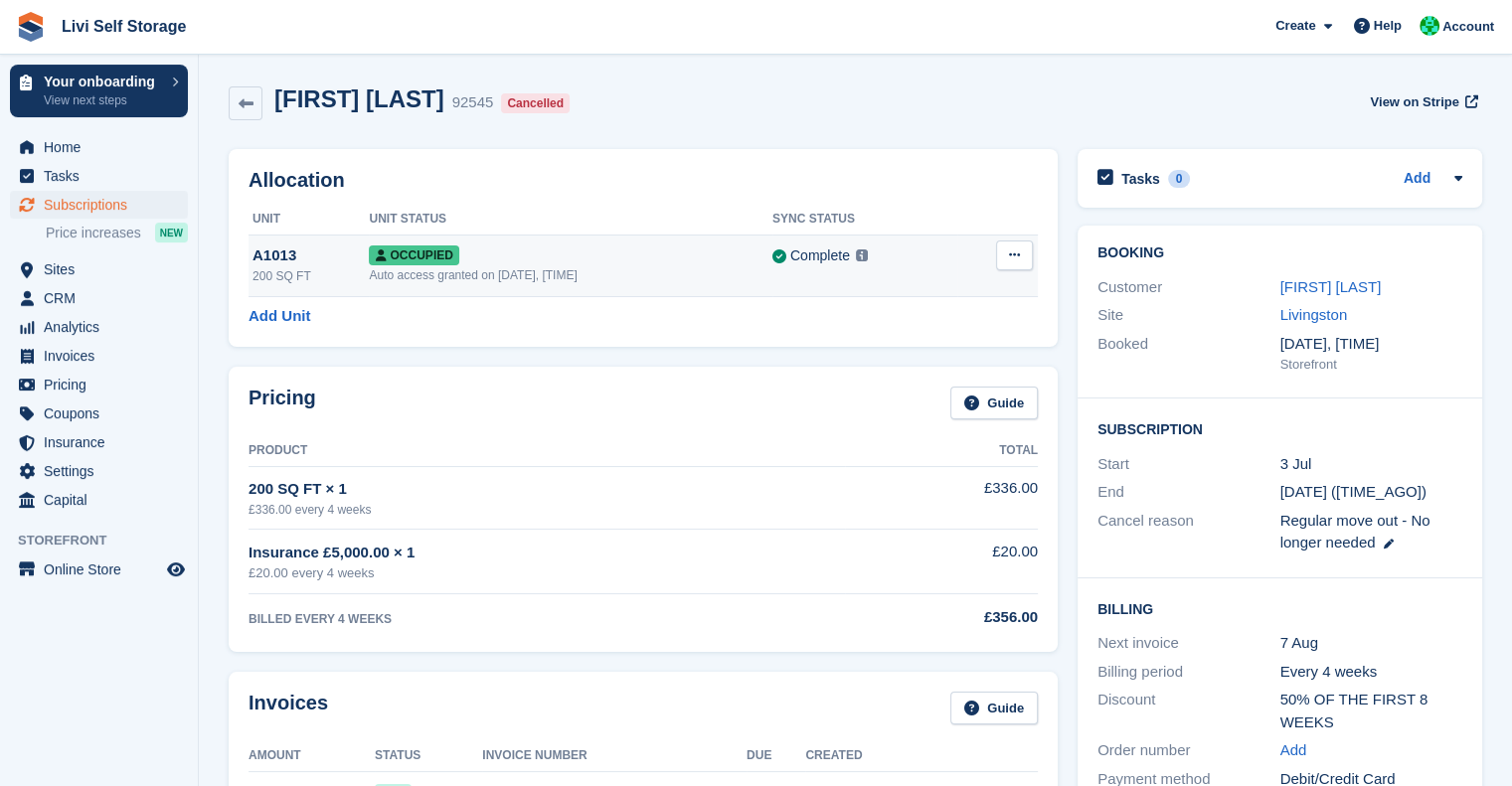 click at bounding box center [1014, 254] 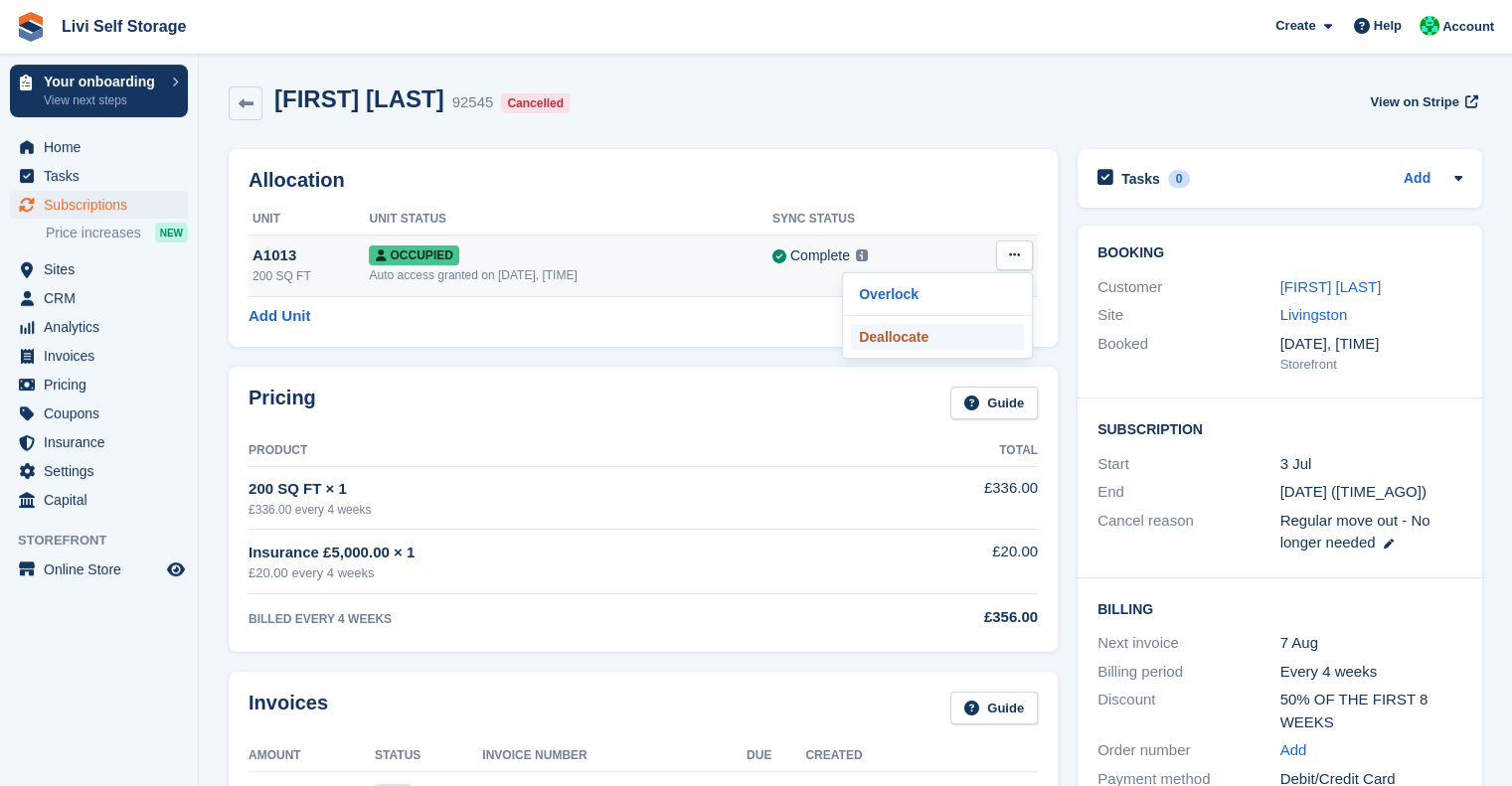 click on "Deallocate" at bounding box center [937, 337] 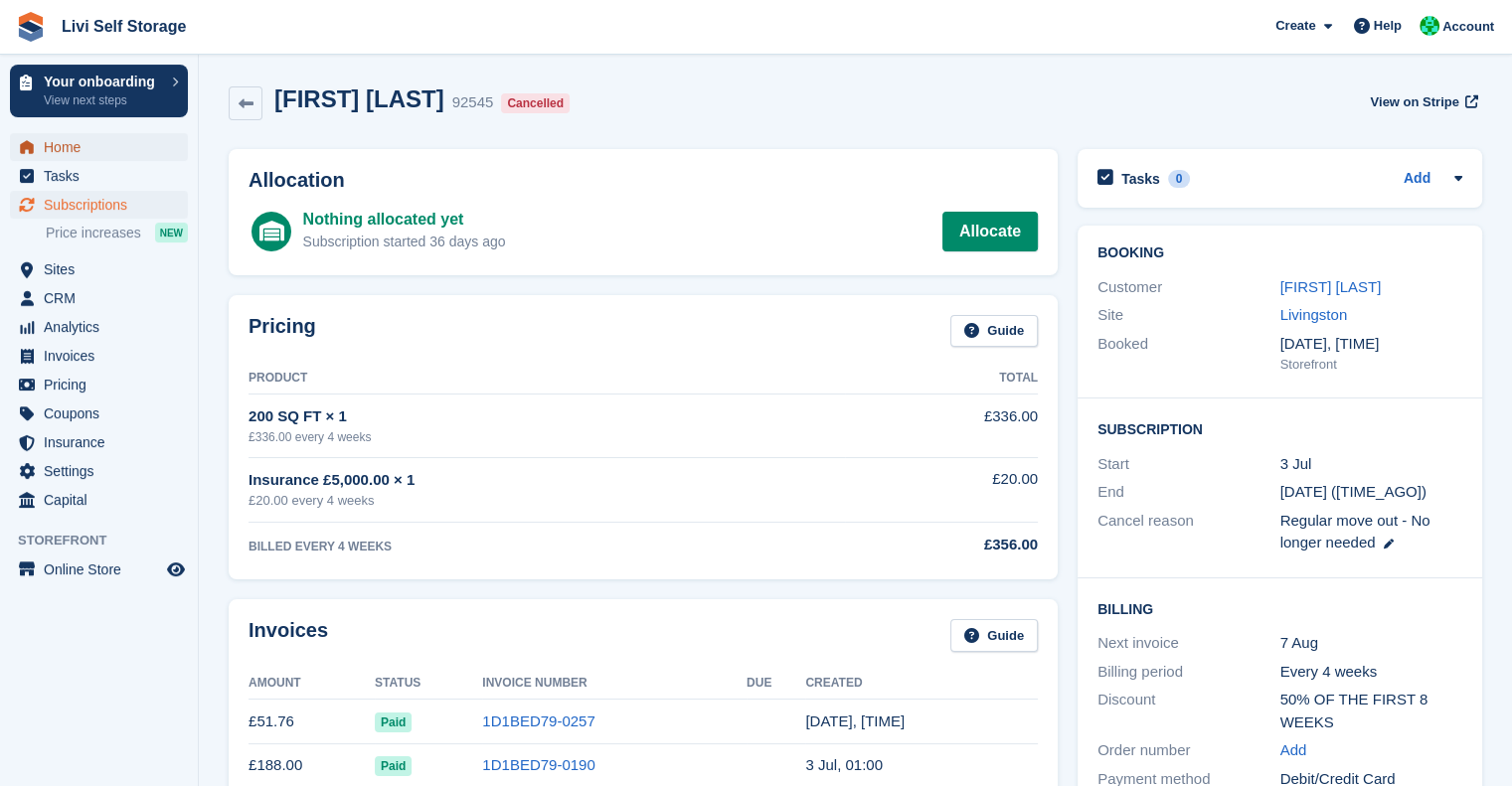 click on "Home" at bounding box center [103, 147] 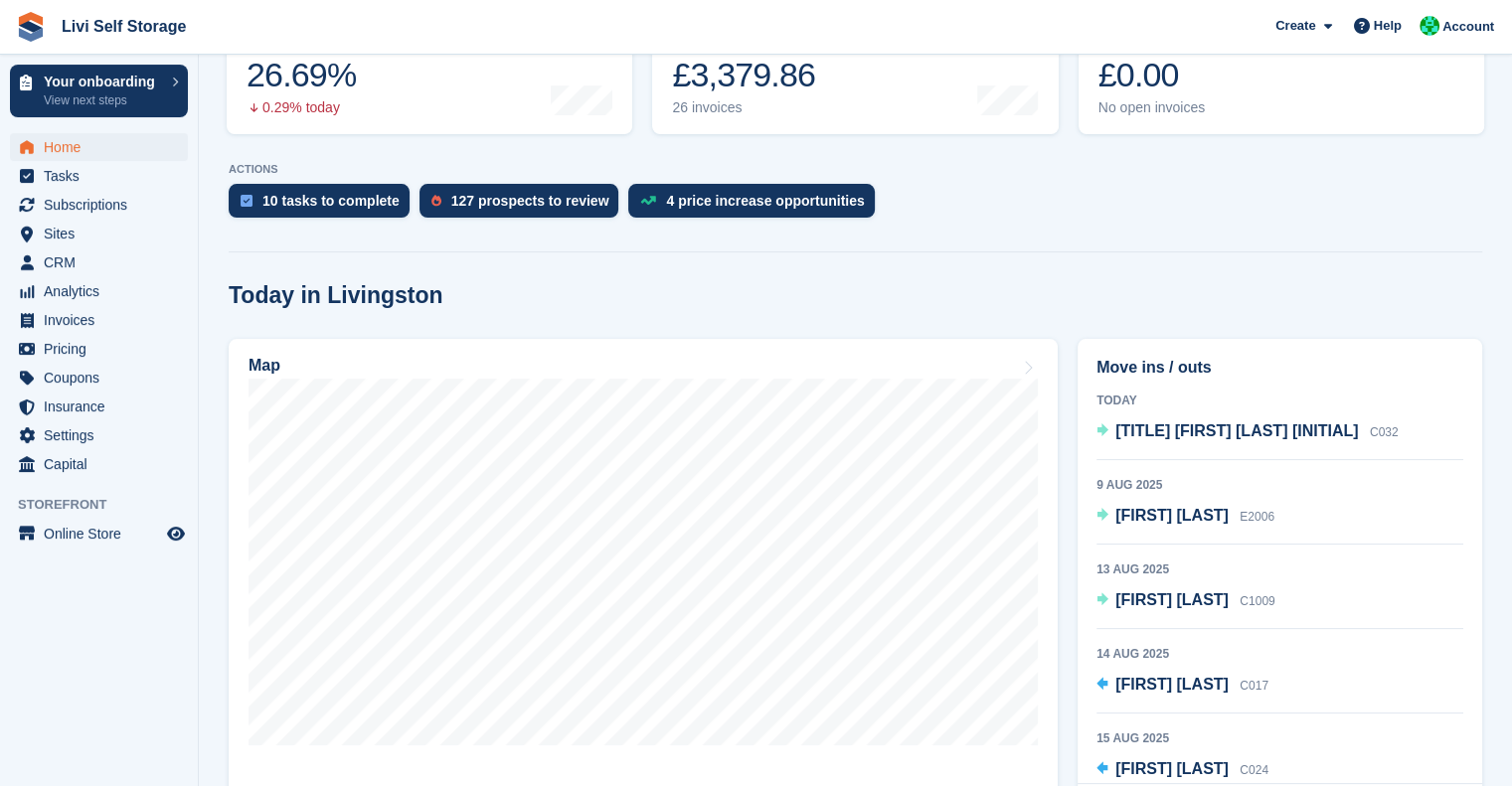 scroll, scrollTop: 376, scrollLeft: 0, axis: vertical 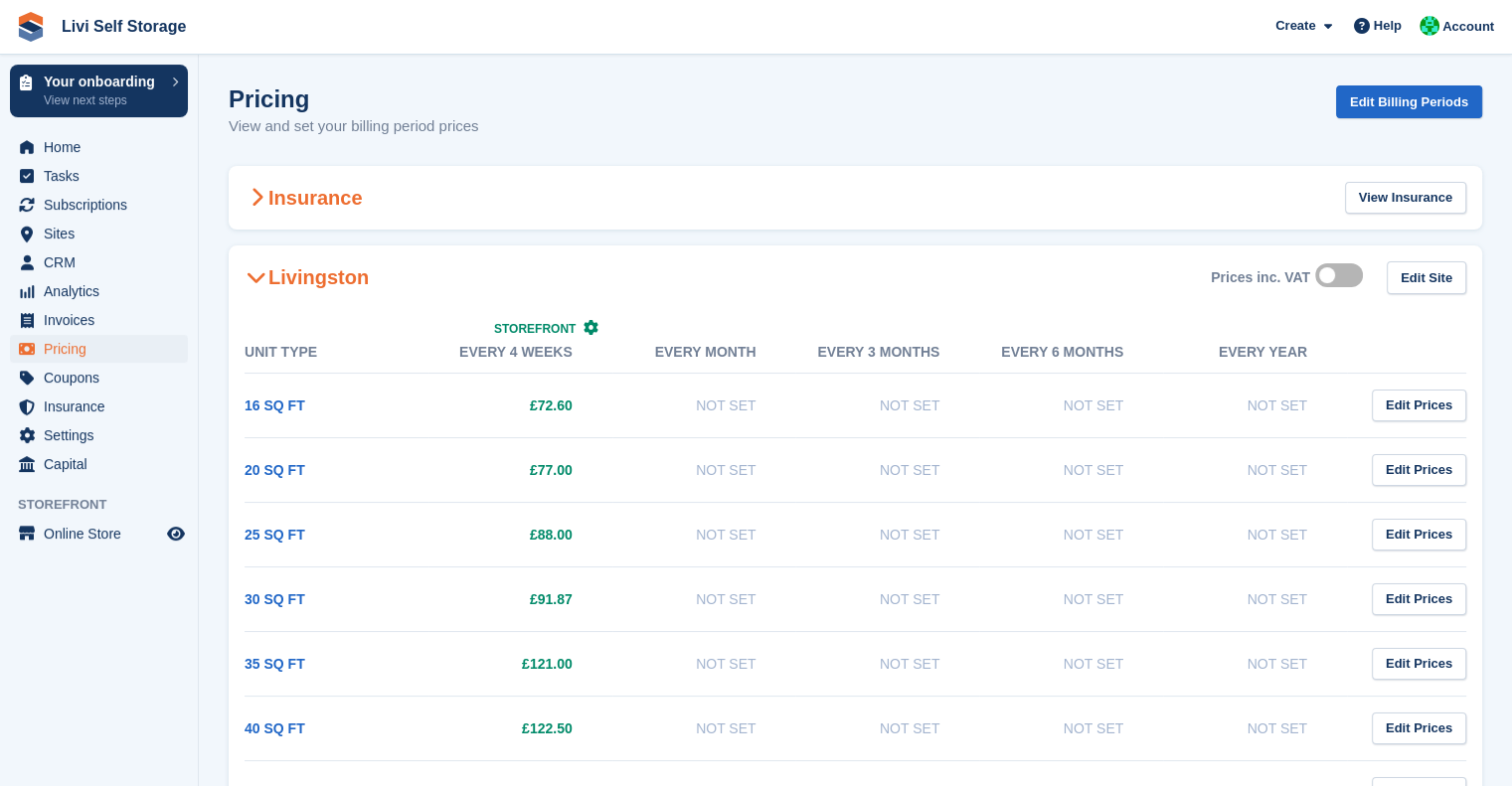 click on "Insurance
View Insurance" at bounding box center [855, 198] 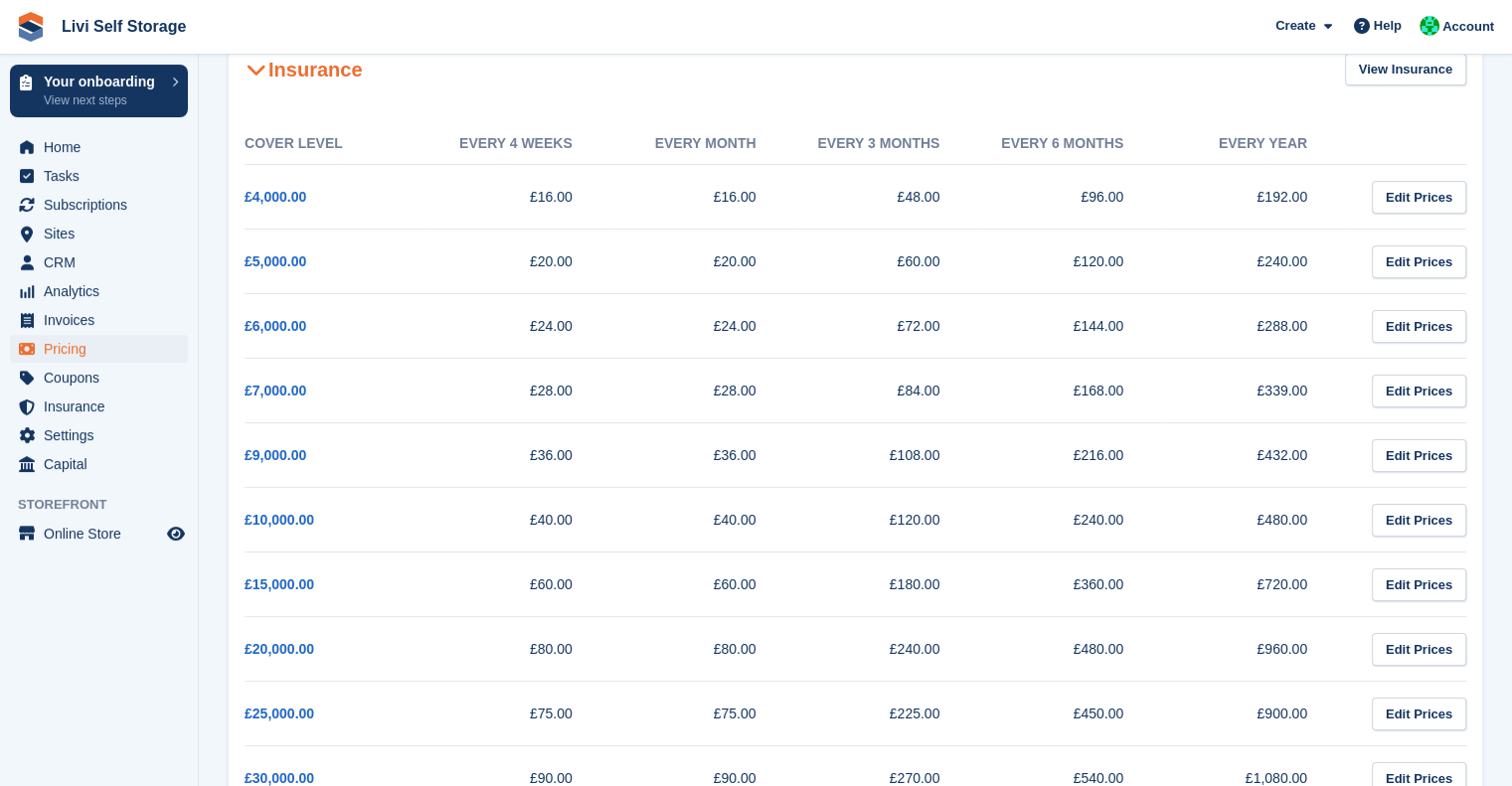 scroll, scrollTop: 0, scrollLeft: 0, axis: both 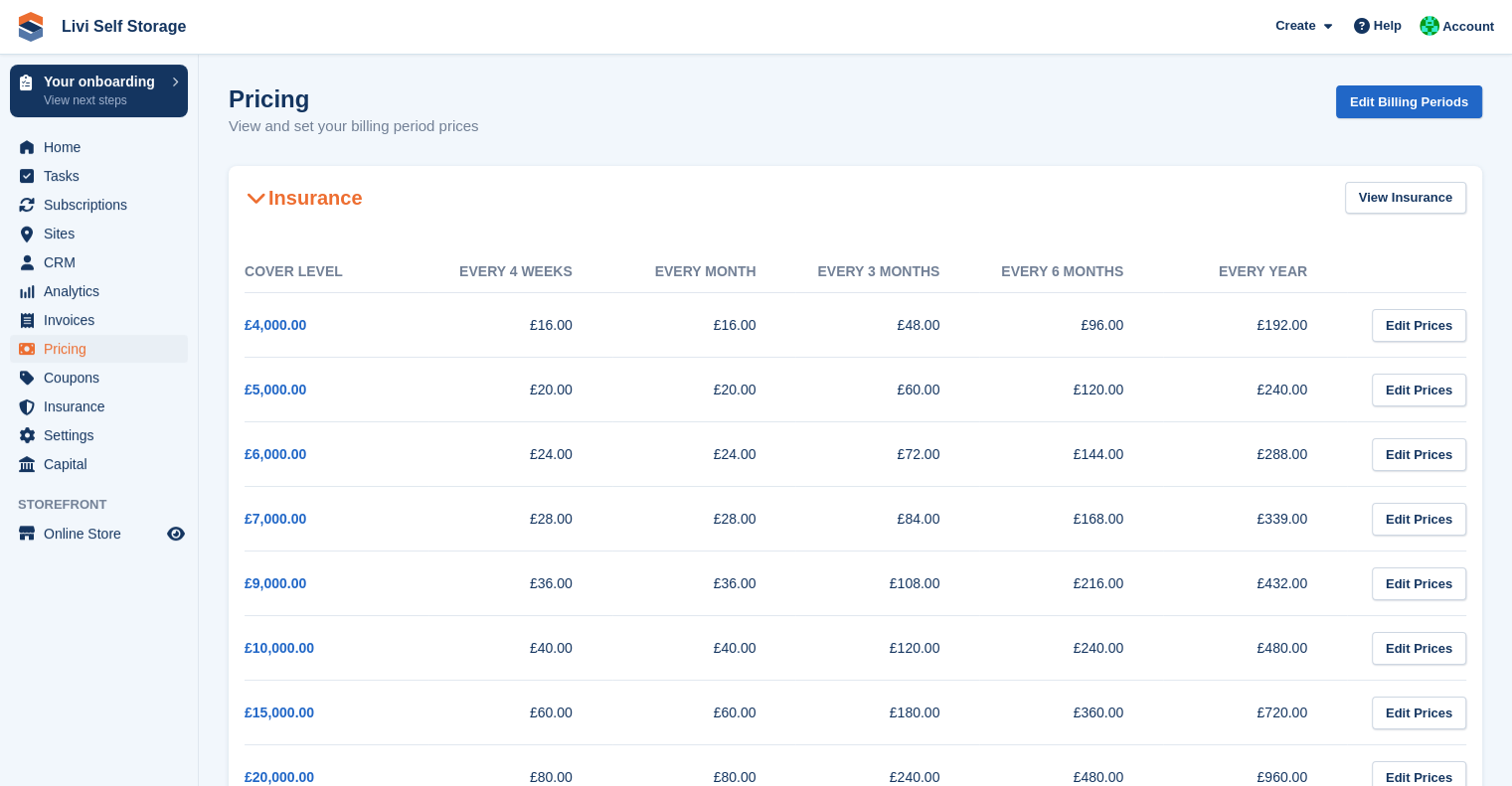 click on "Insurance" at bounding box center (303, 198) 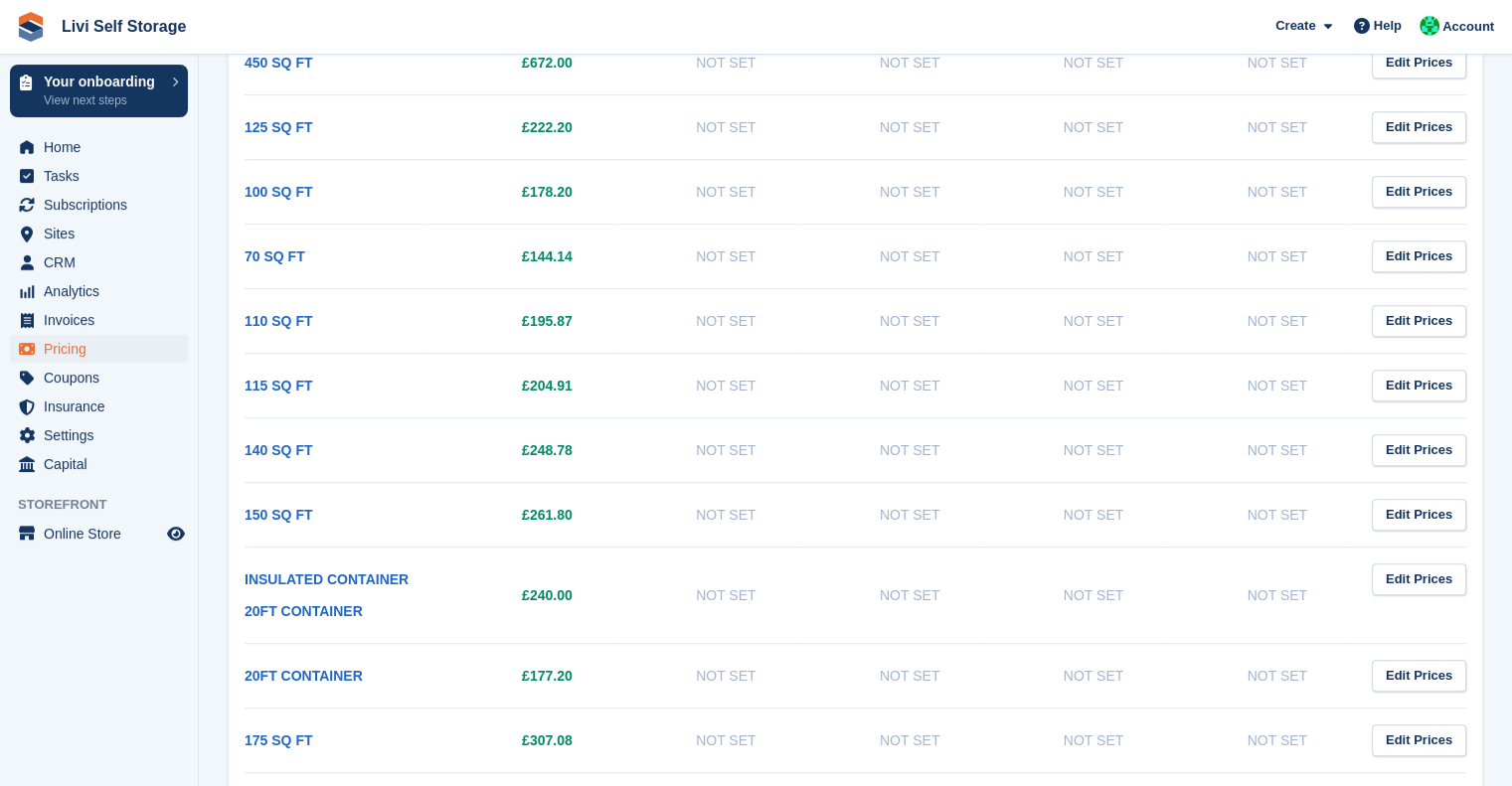 scroll, scrollTop: 1056, scrollLeft: 0, axis: vertical 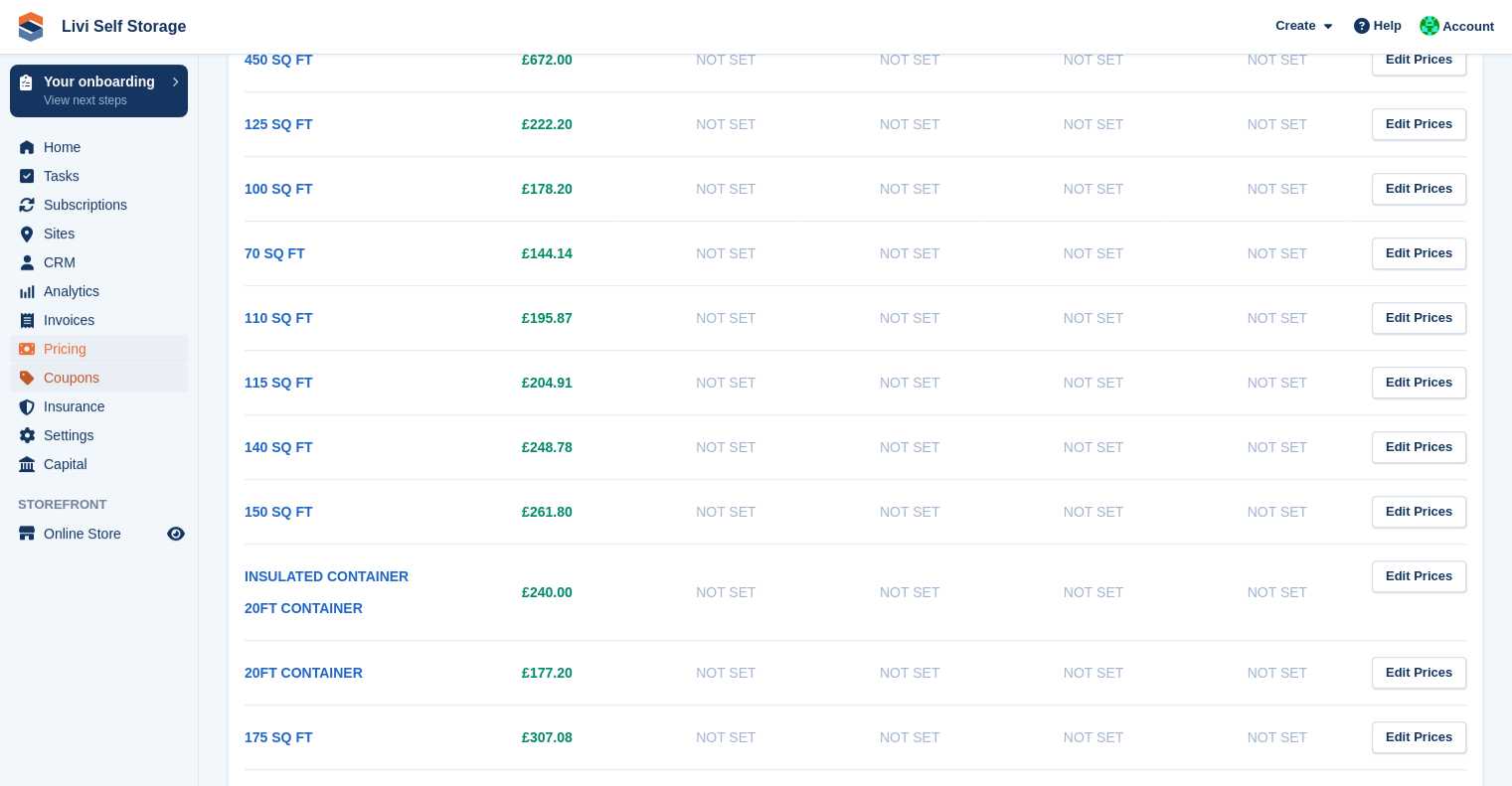 click on "Coupons" at bounding box center [103, 378] 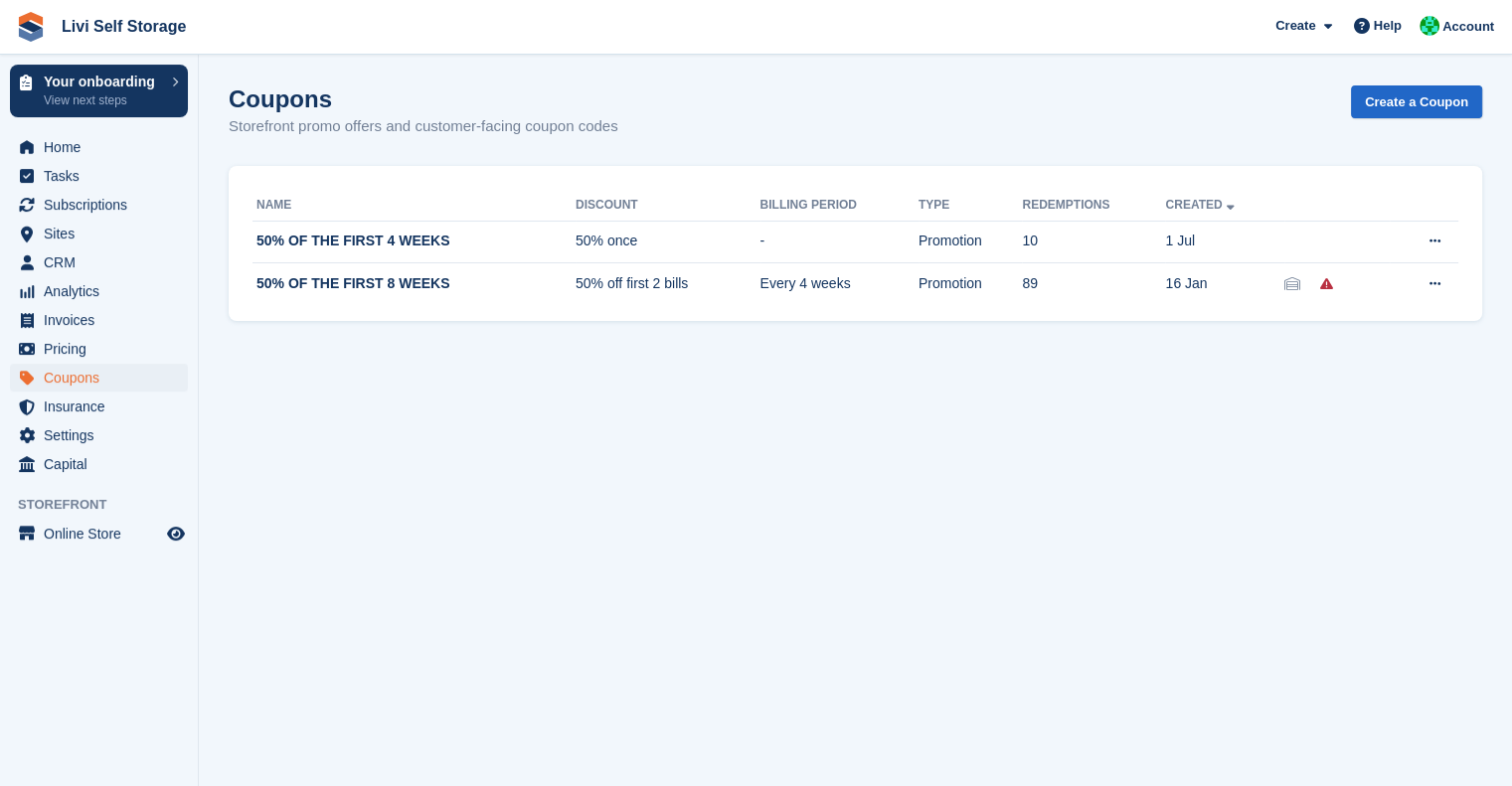 scroll, scrollTop: 0, scrollLeft: 0, axis: both 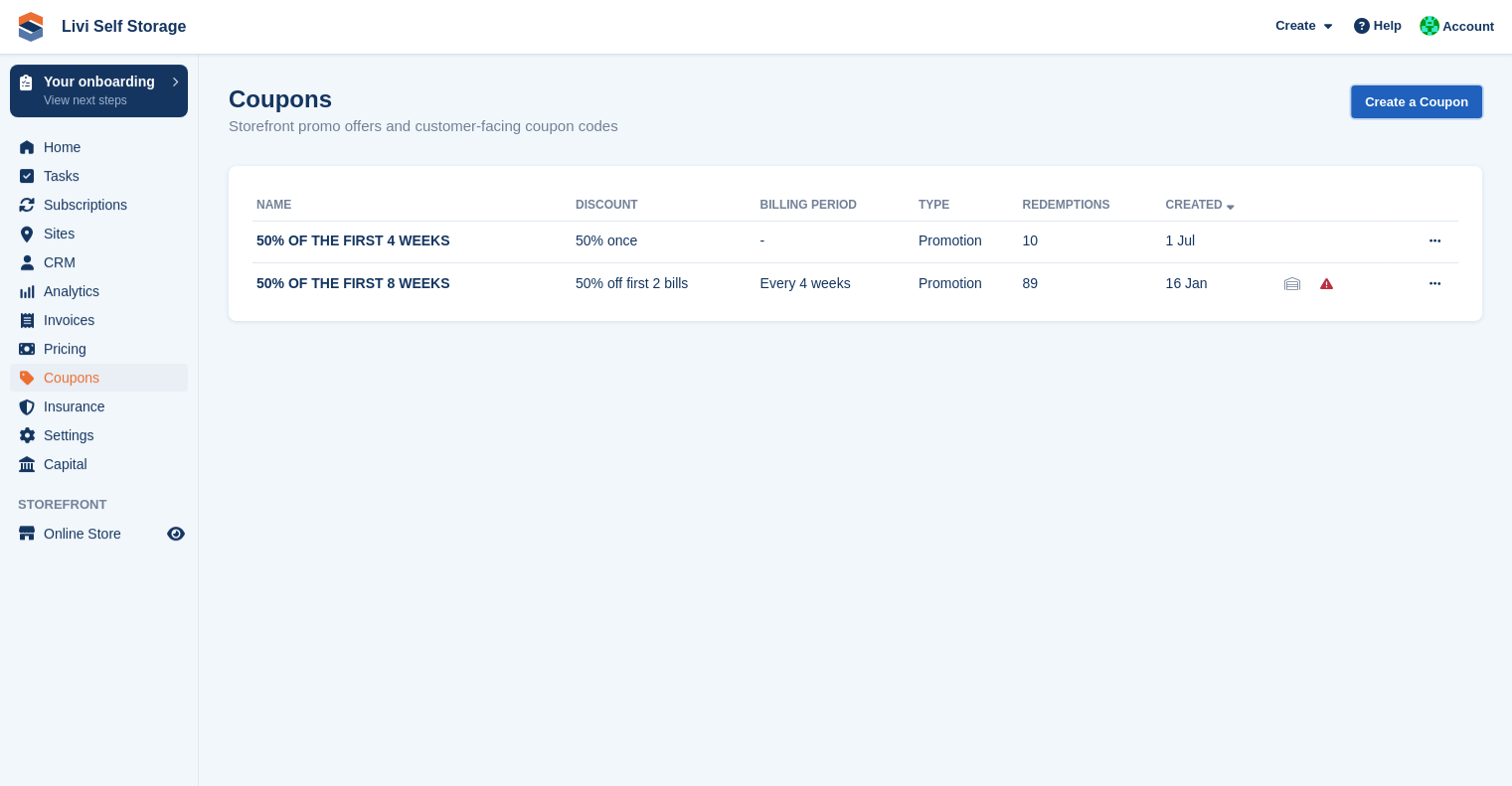 click on "Create a Coupon" at bounding box center [1417, 101] 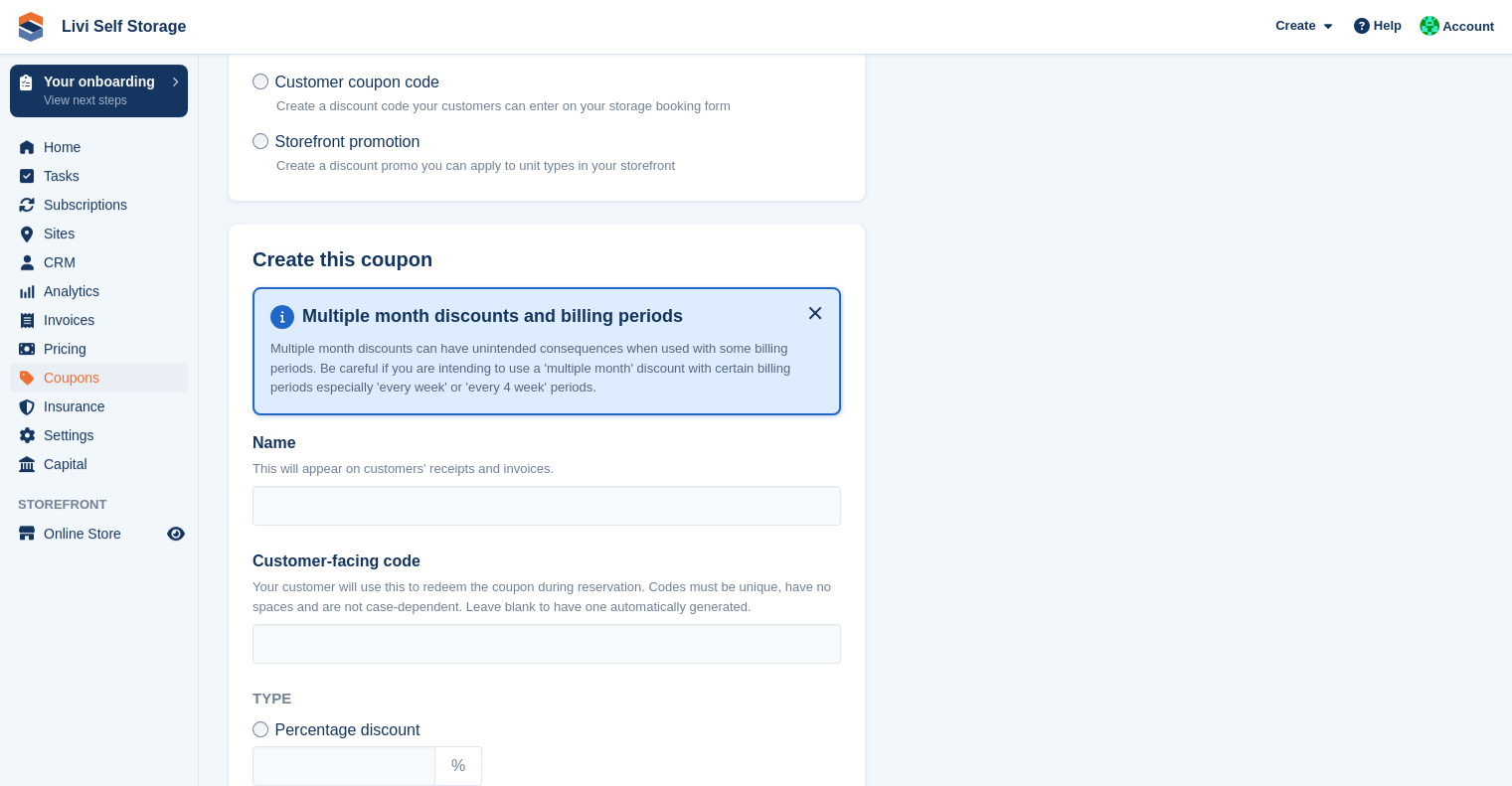 scroll, scrollTop: 0, scrollLeft: 0, axis: both 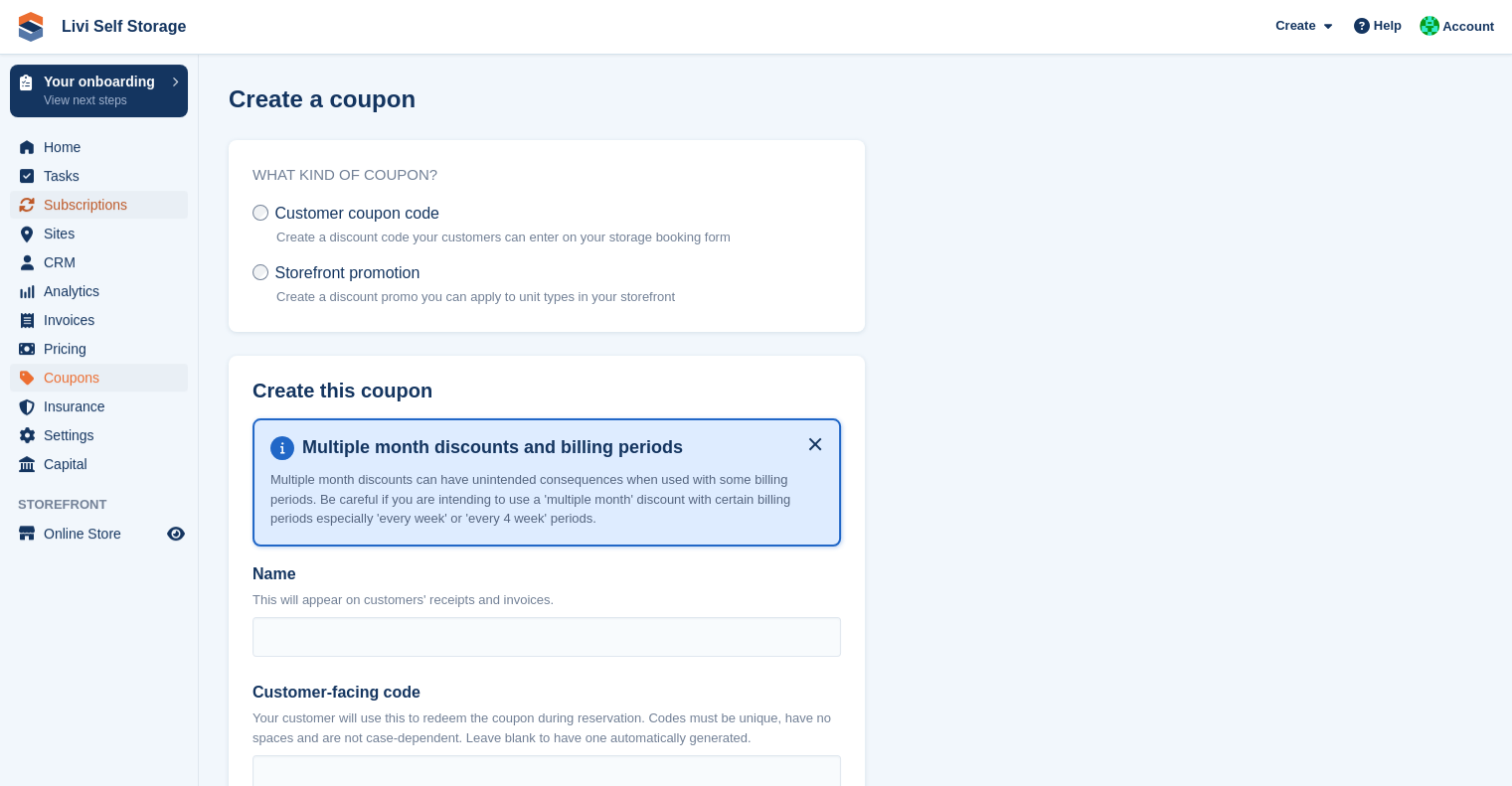 click on "Subscriptions" at bounding box center [103, 205] 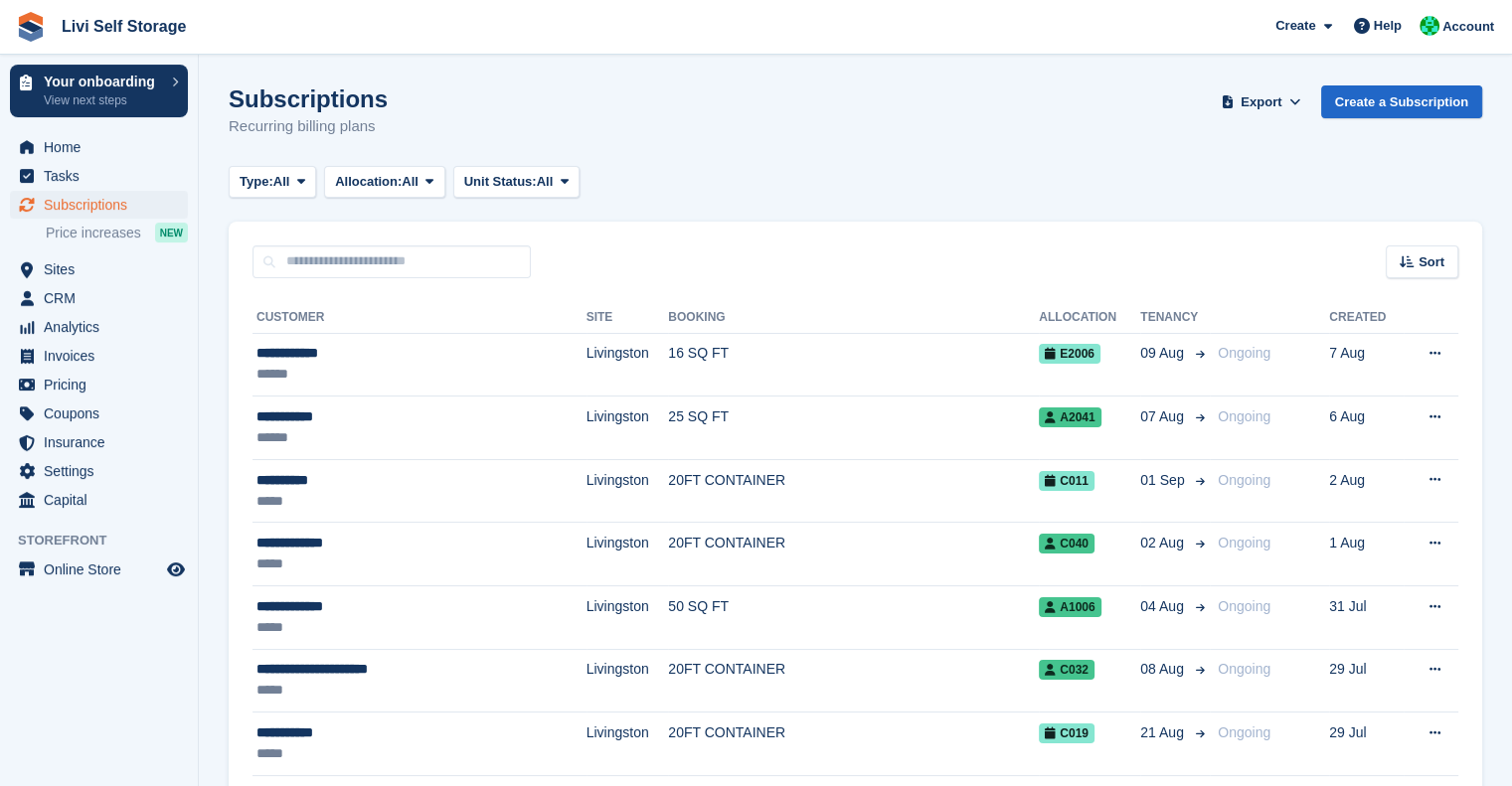 scroll, scrollTop: 0, scrollLeft: 0, axis: both 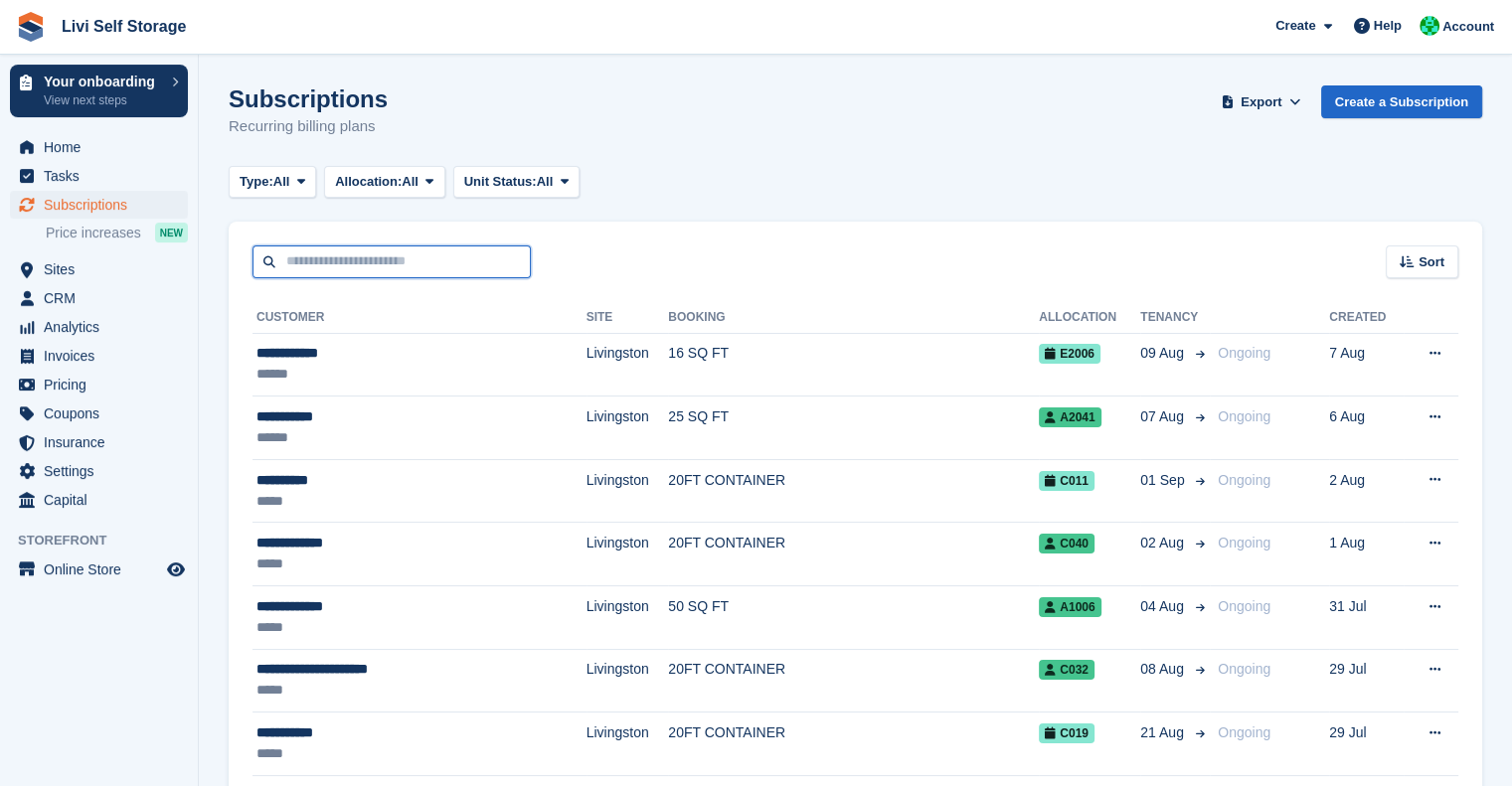 click at bounding box center (392, 261) 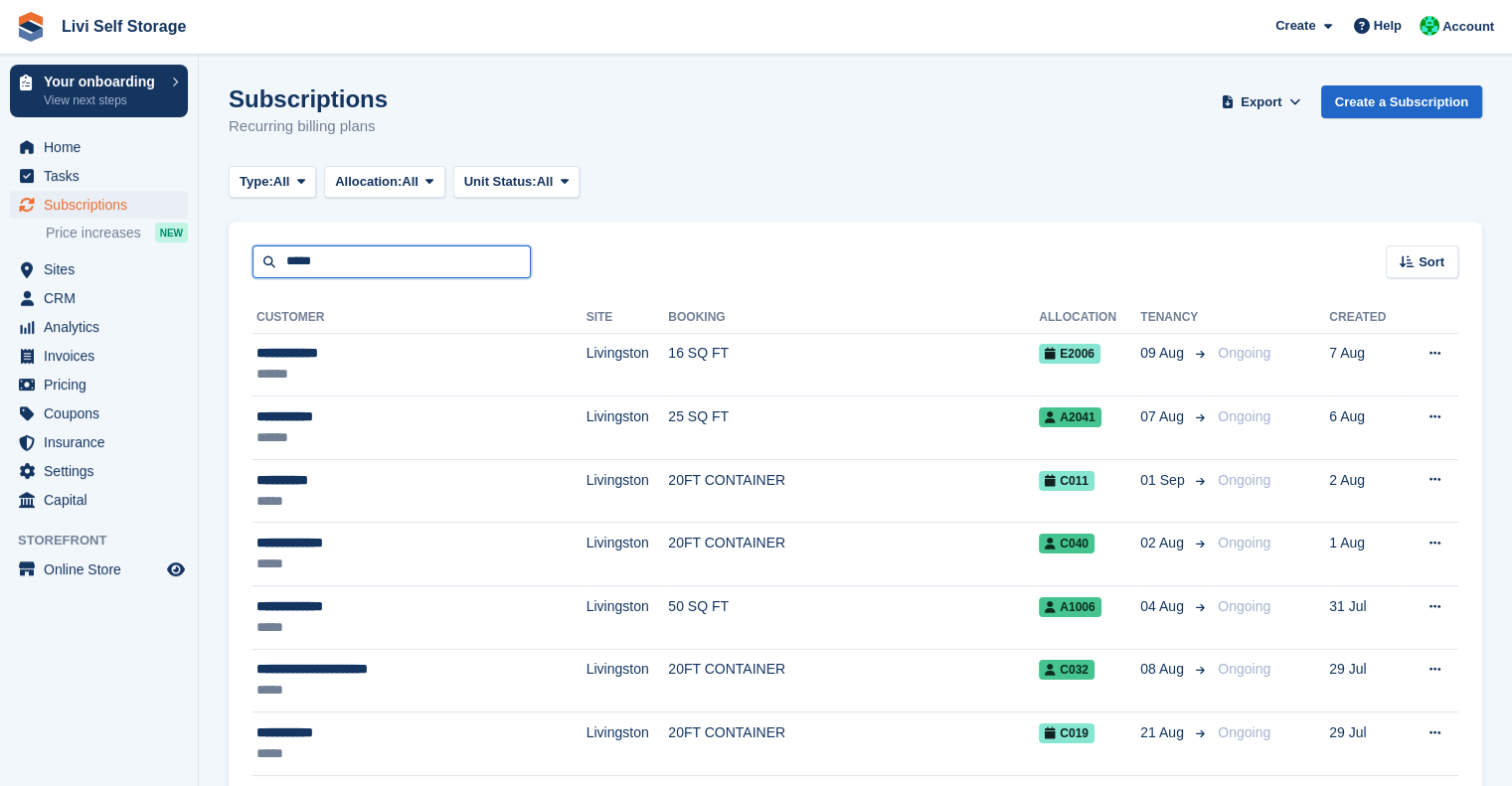 type on "*****" 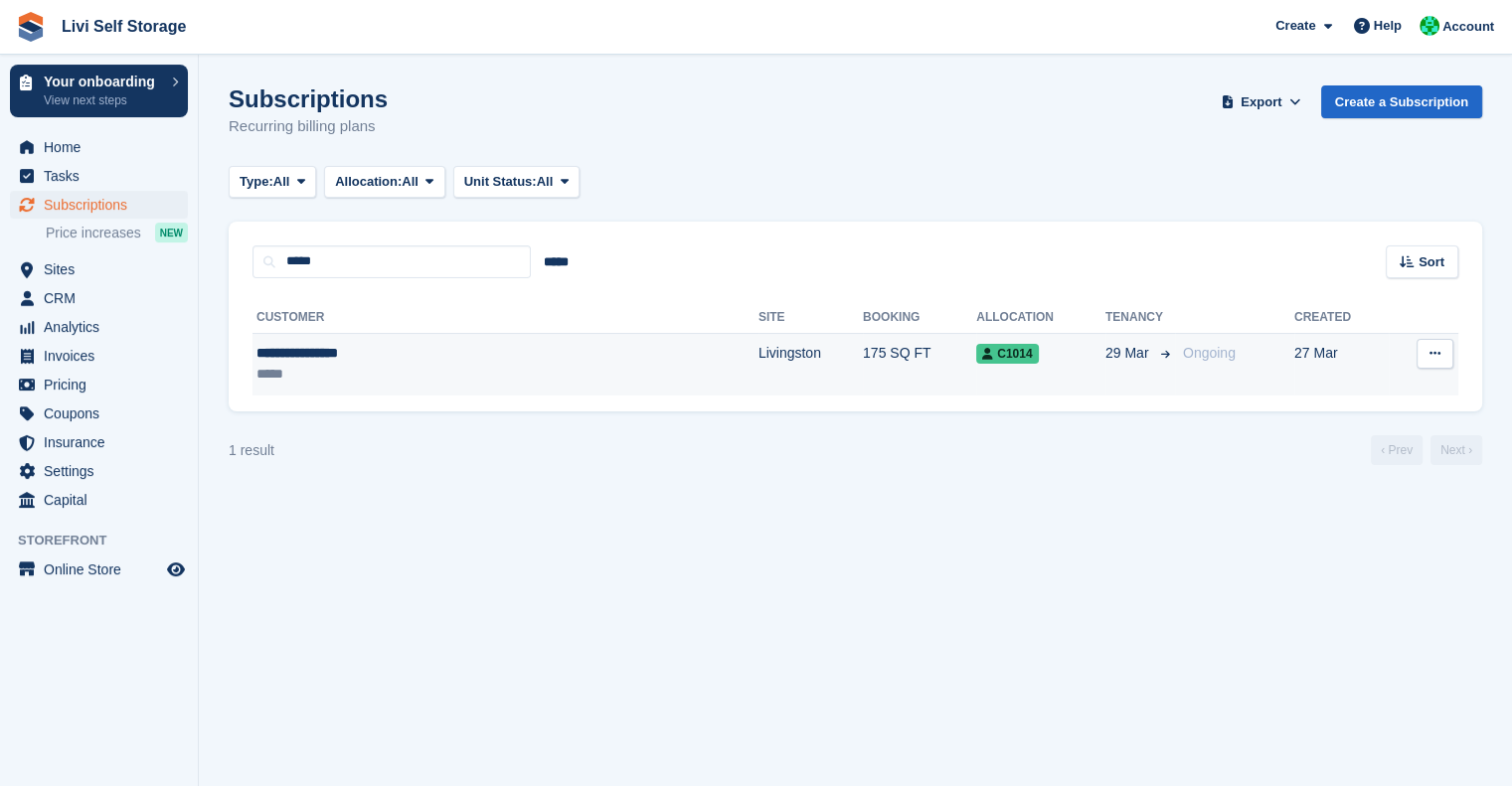 click on "**********" at bounding box center (406, 353) 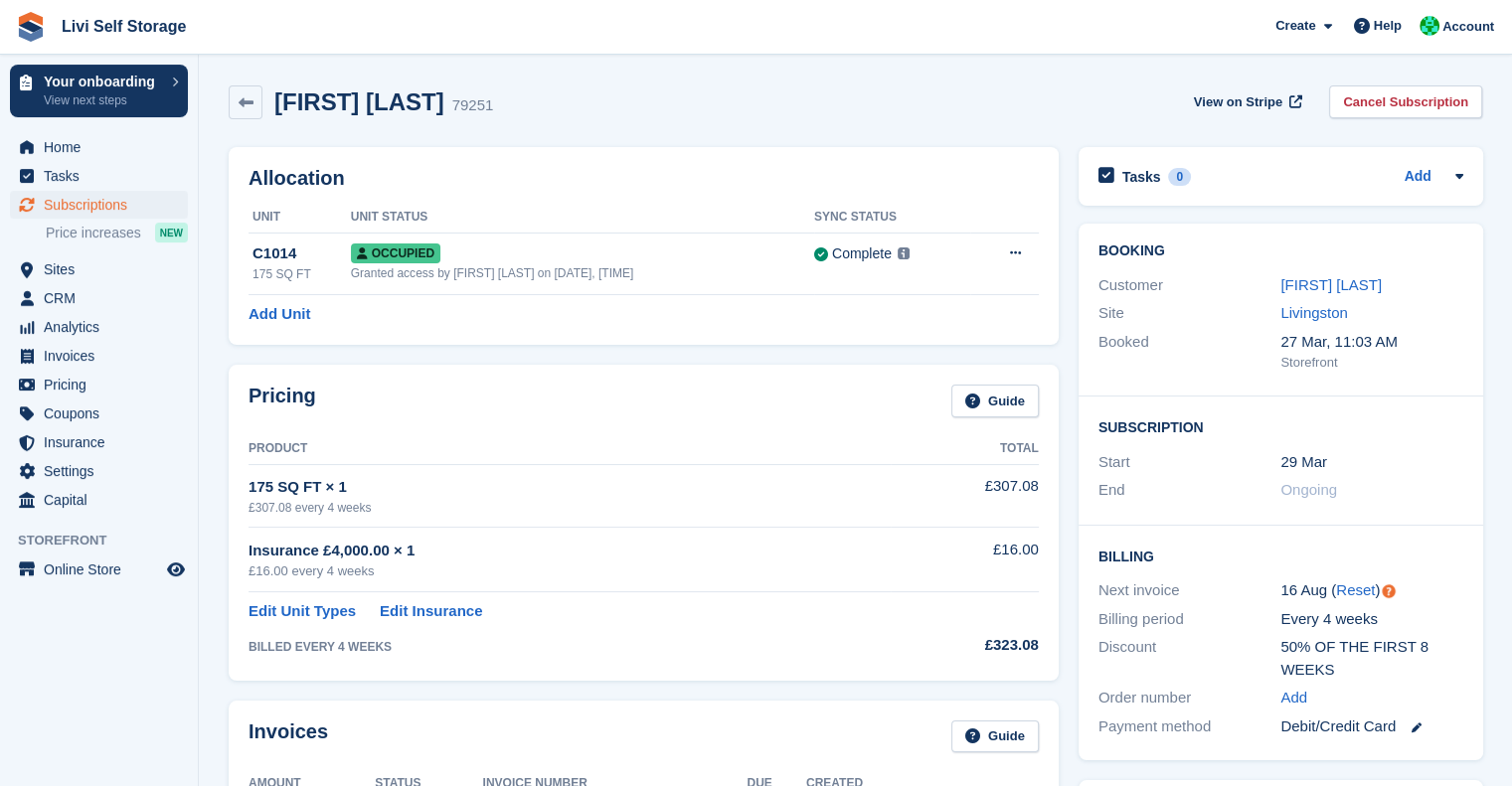scroll, scrollTop: 36, scrollLeft: 0, axis: vertical 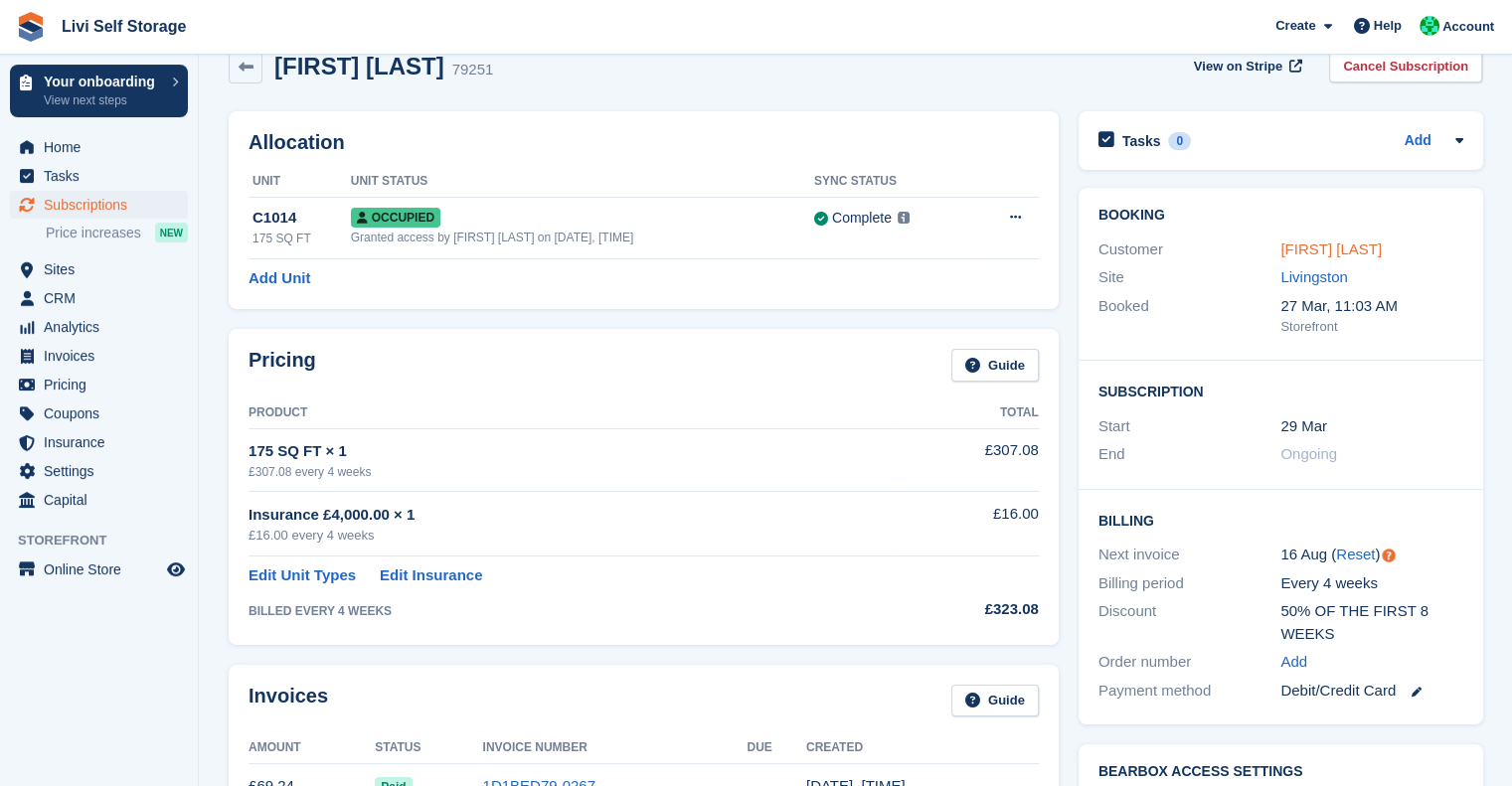 click on "Graham Proudfoot" at bounding box center [1331, 248] 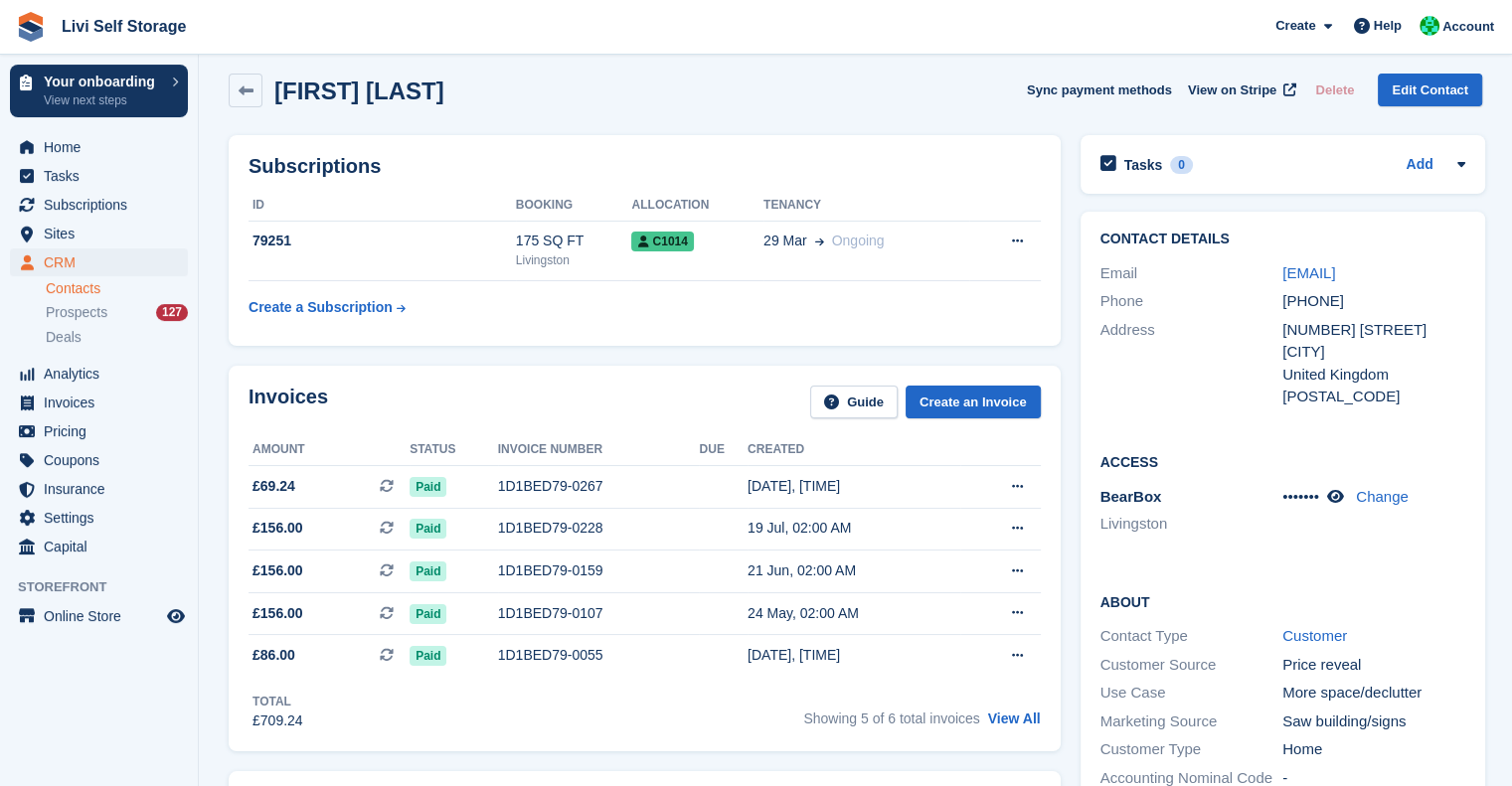 scroll, scrollTop: 14, scrollLeft: 0, axis: vertical 